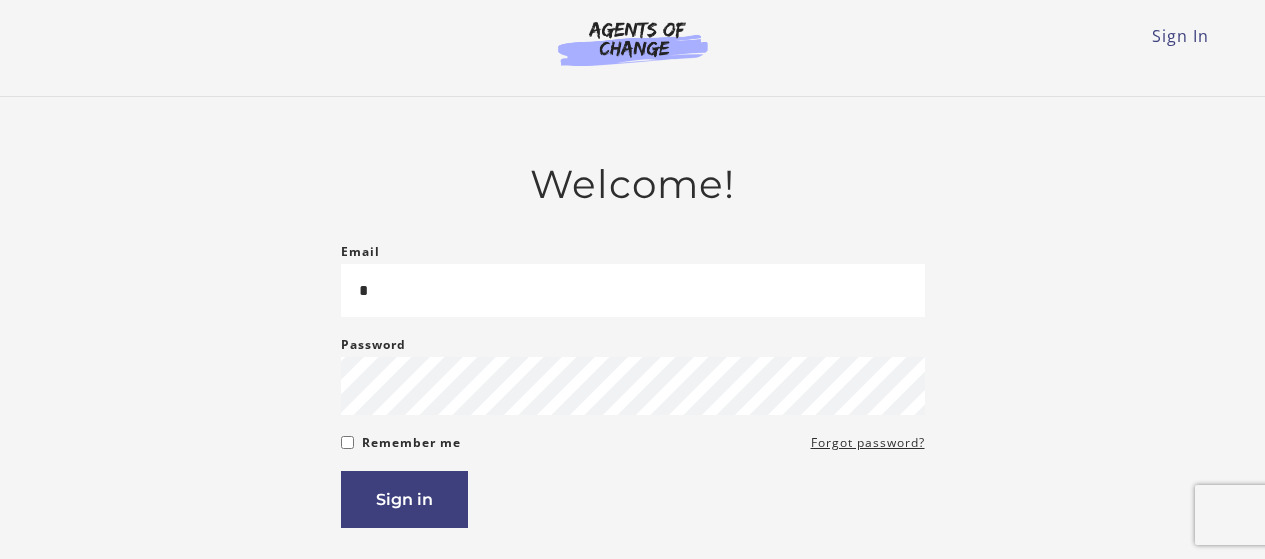 scroll, scrollTop: 0, scrollLeft: 0, axis: both 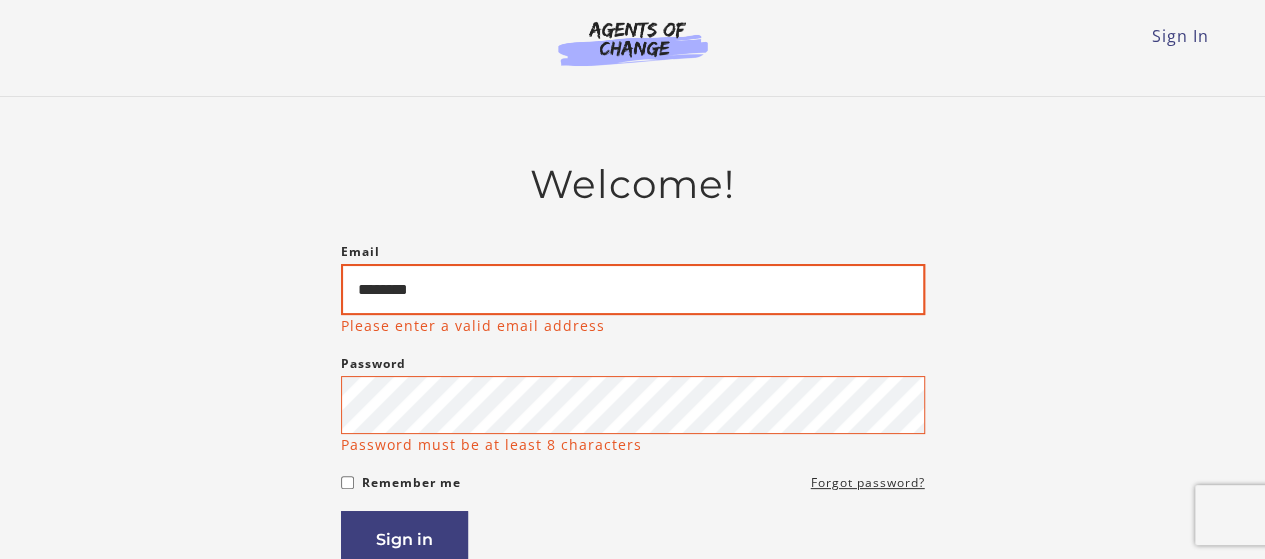 click on "********" at bounding box center (633, 289) 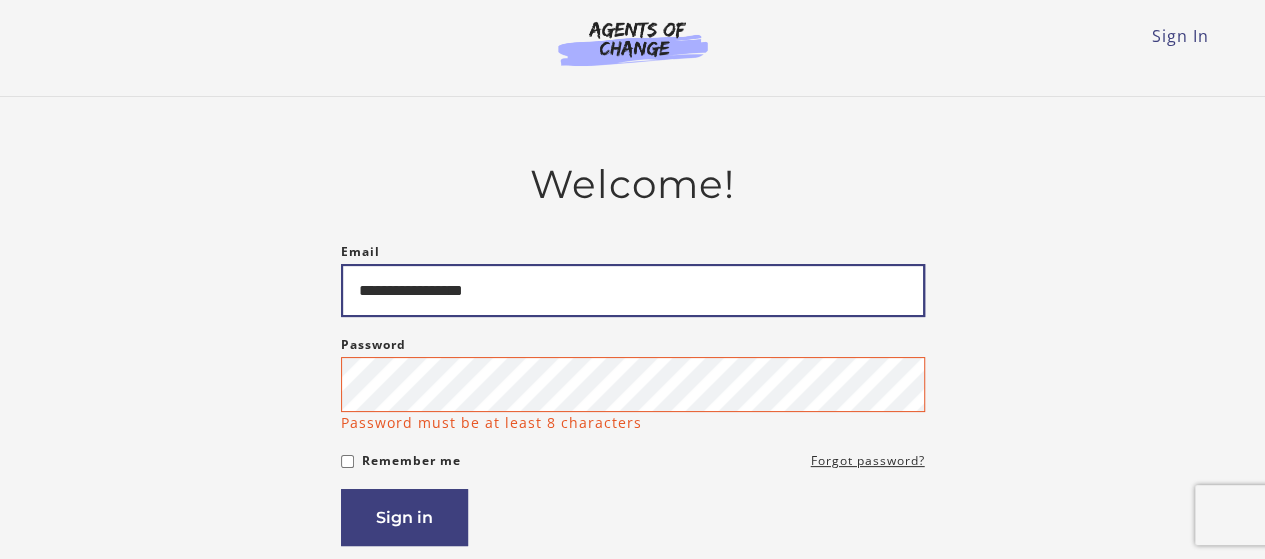 click on "**********" at bounding box center [633, 290] 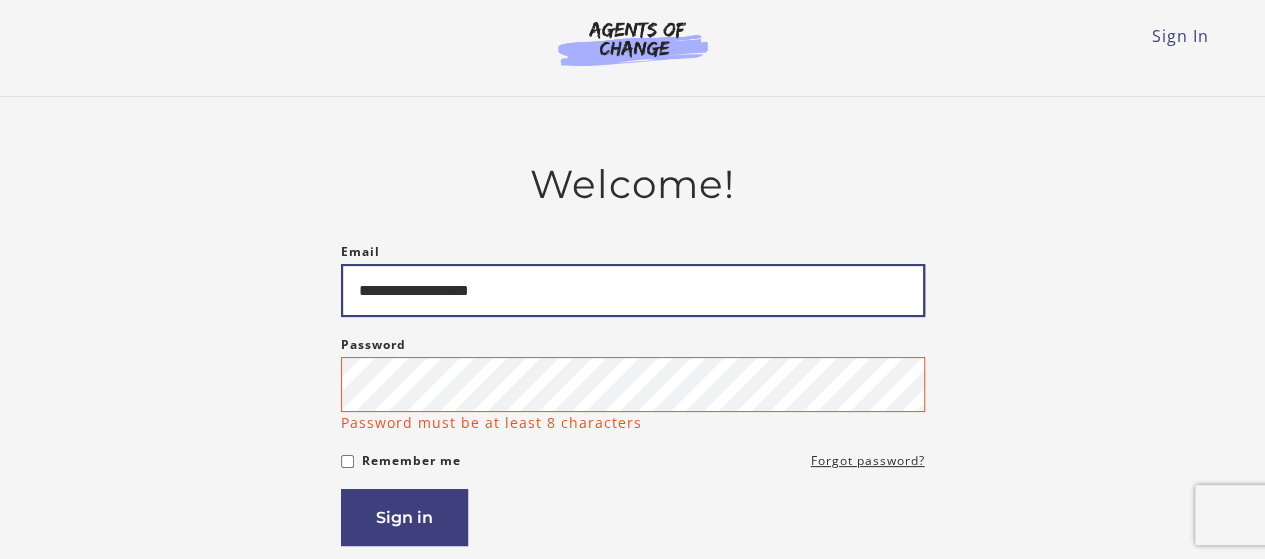 click on "**********" at bounding box center [633, 290] 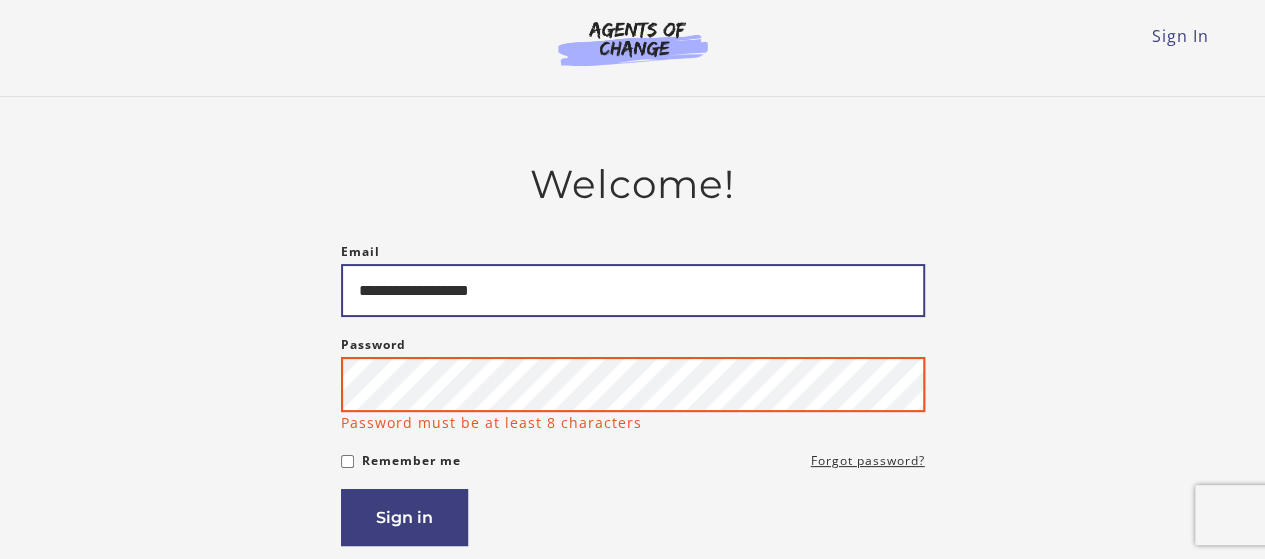click on "Sign in" at bounding box center [404, 517] 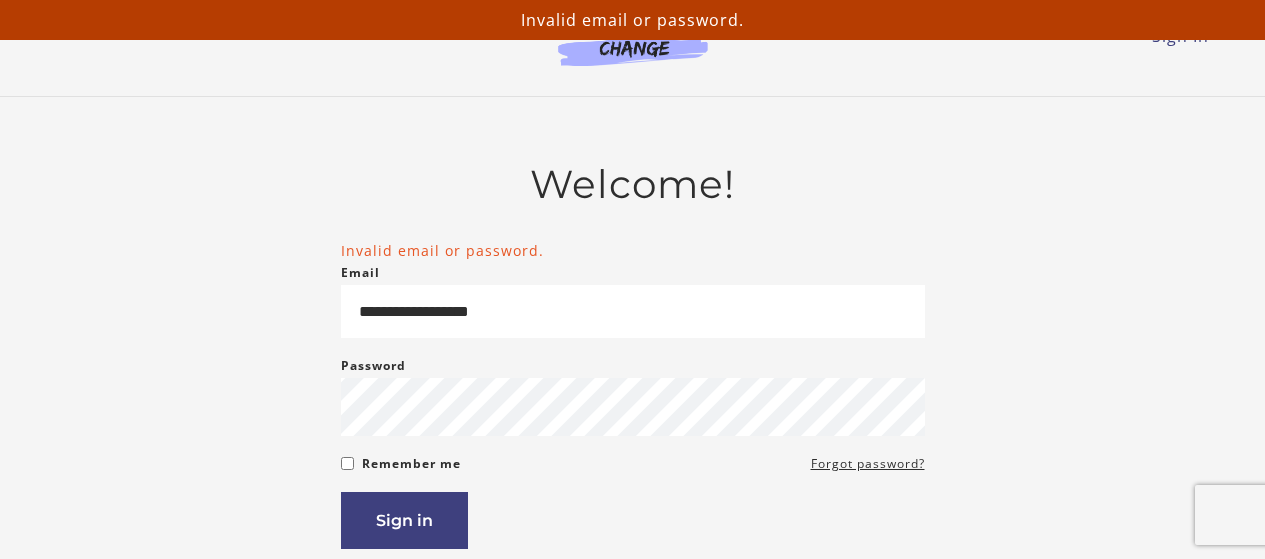 scroll, scrollTop: 0, scrollLeft: 0, axis: both 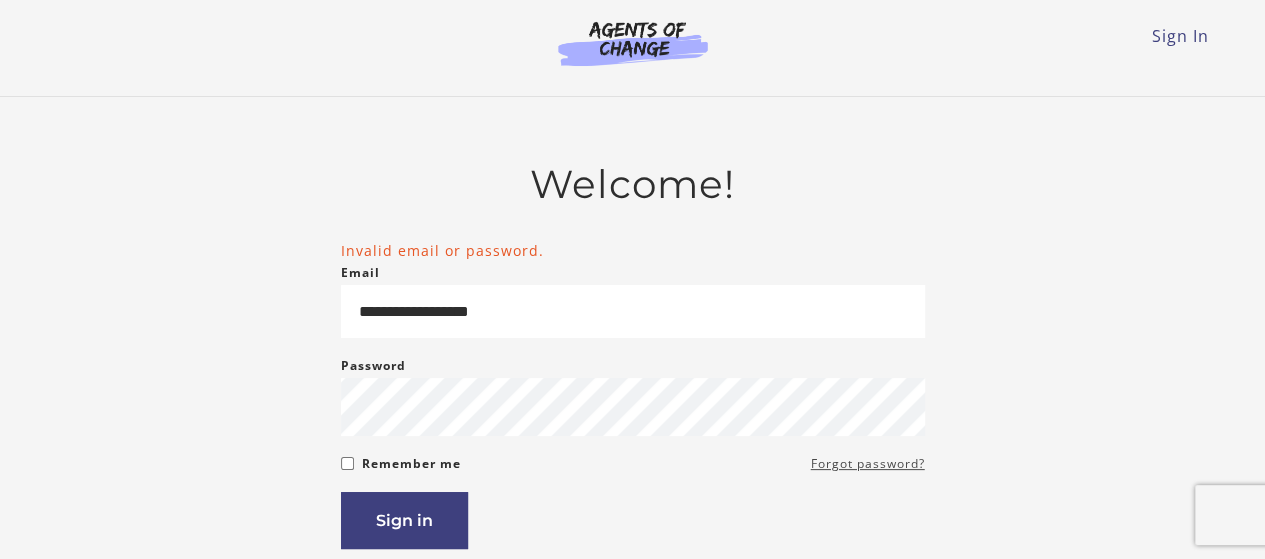click on "Forgot password?" at bounding box center (868, 464) 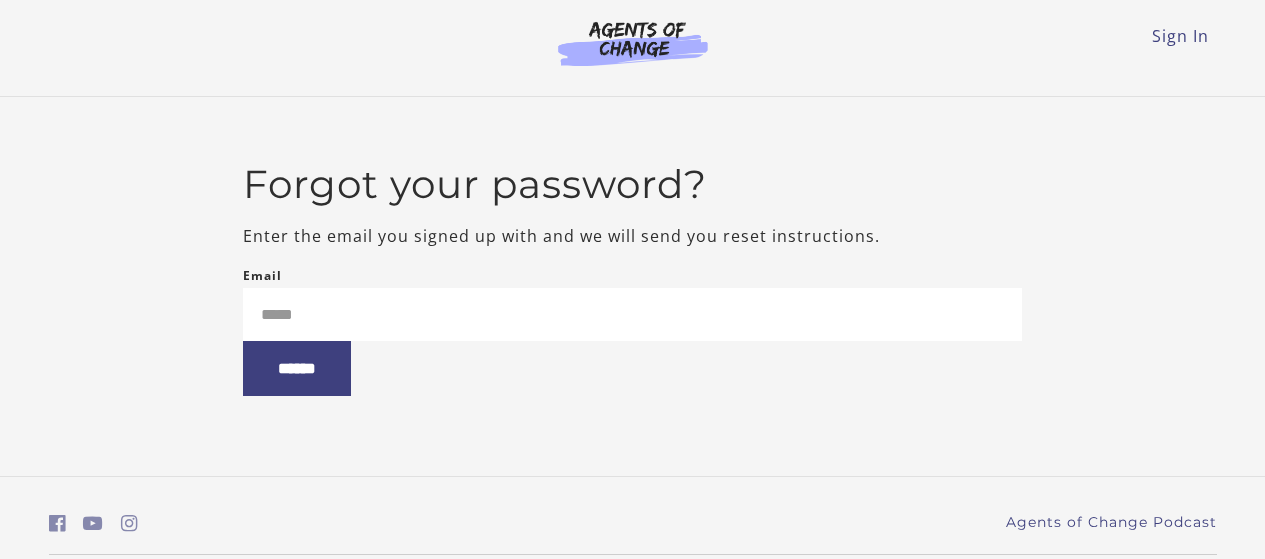 scroll, scrollTop: 0, scrollLeft: 0, axis: both 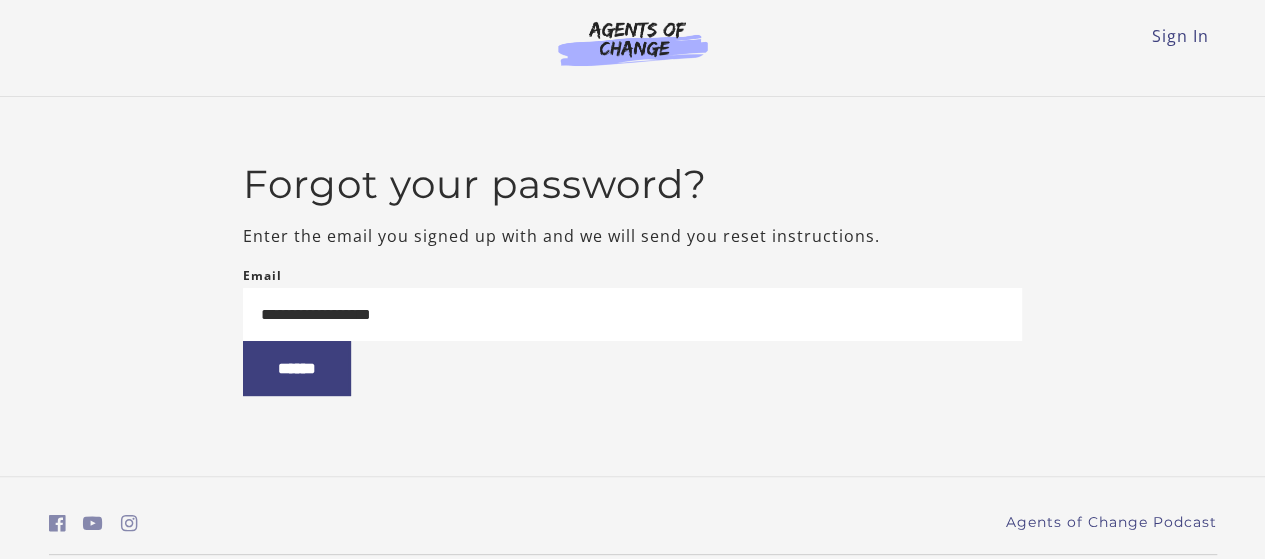 type on "**********" 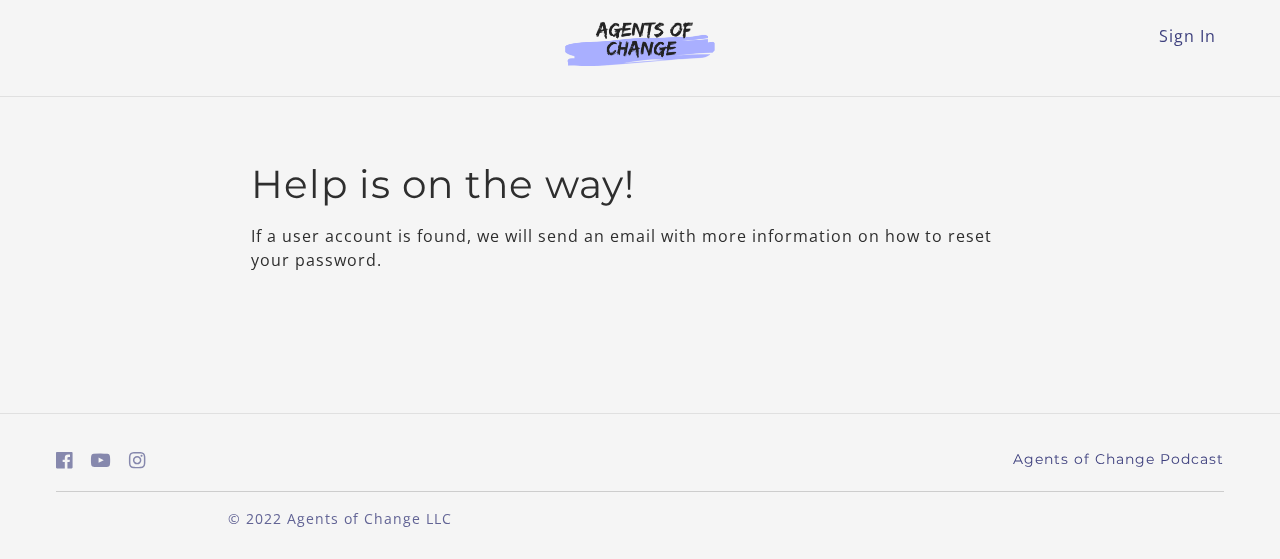 scroll, scrollTop: 0, scrollLeft: 0, axis: both 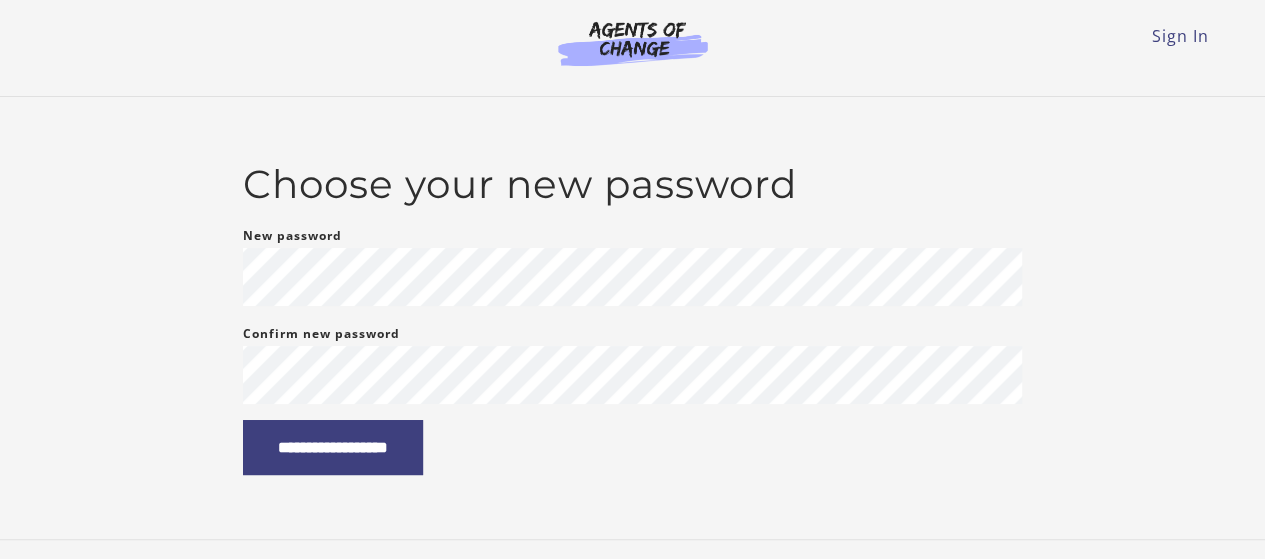 click on "**********" at bounding box center (632, 447) 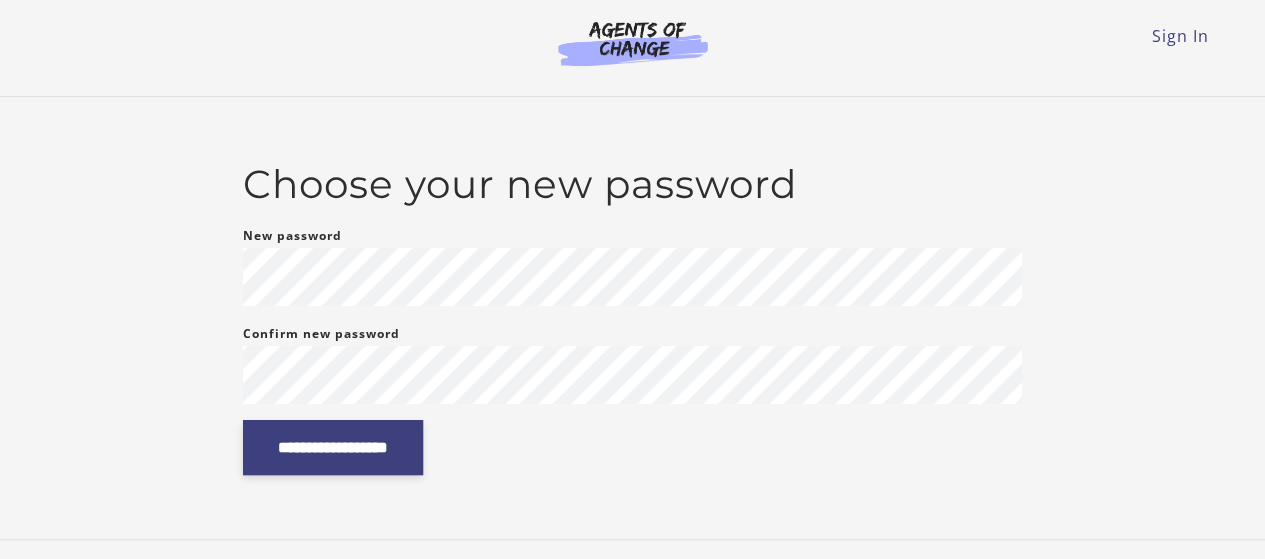 click on "**********" at bounding box center (333, 447) 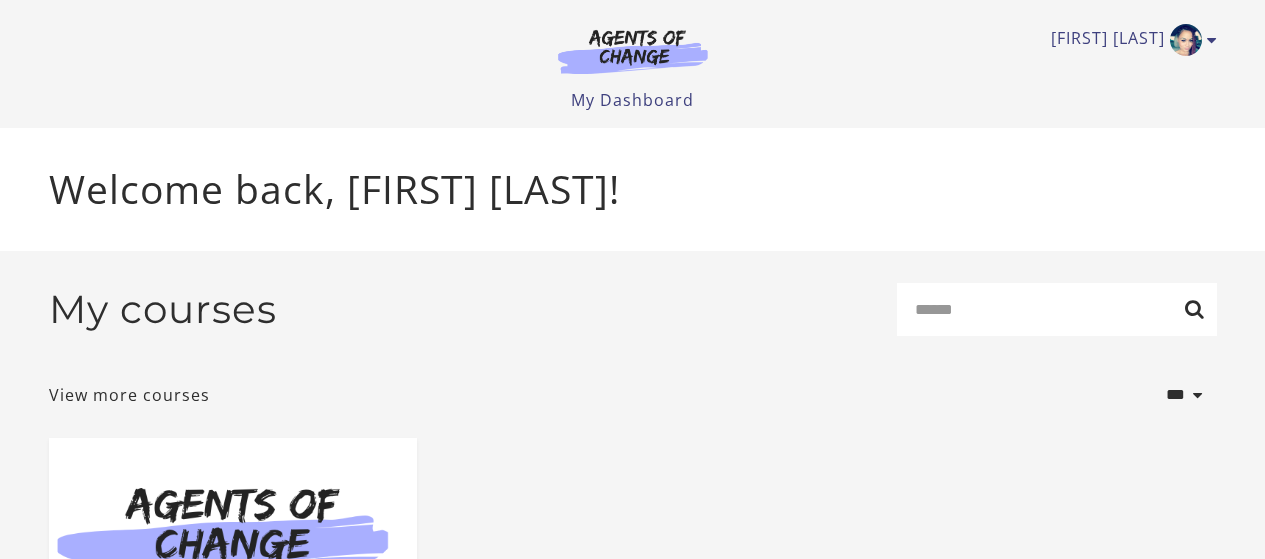 scroll, scrollTop: 0, scrollLeft: 0, axis: both 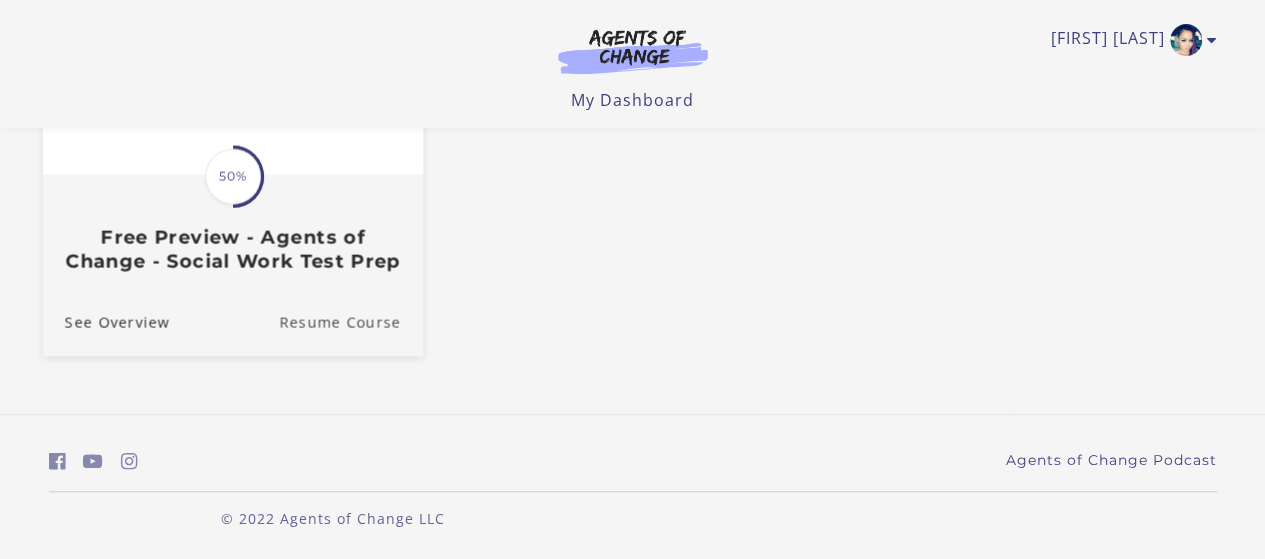 click on "Resume Course" at bounding box center (351, 322) 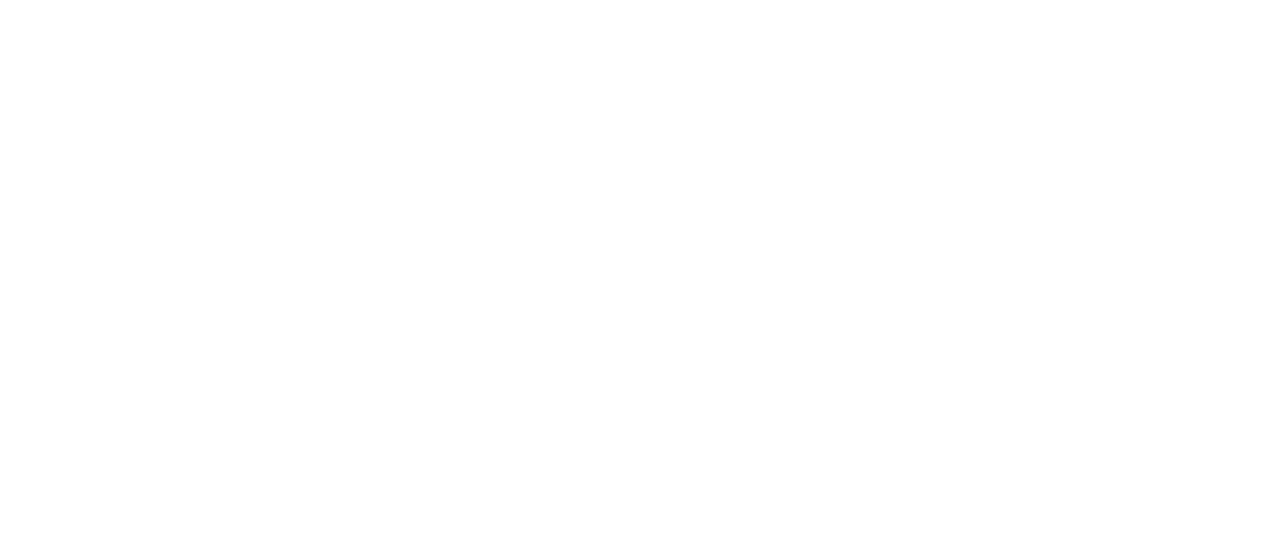 scroll, scrollTop: 0, scrollLeft: 0, axis: both 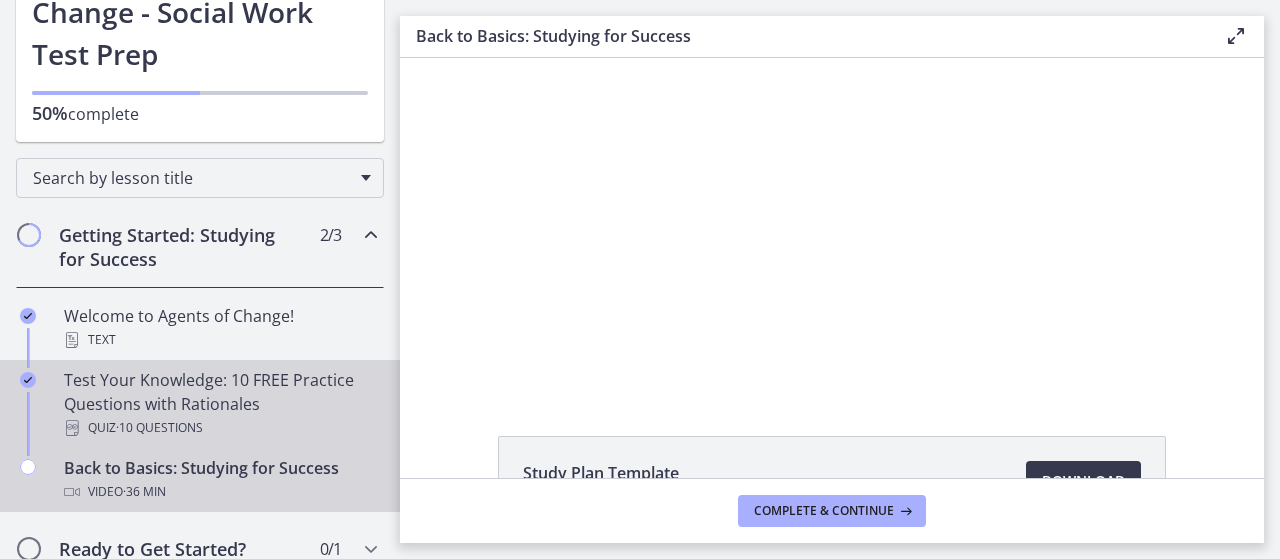 click on "Test Your Knowledge: 10 FREE Practice Questions with Rationales
Quiz
·  10 Questions" at bounding box center [220, 404] 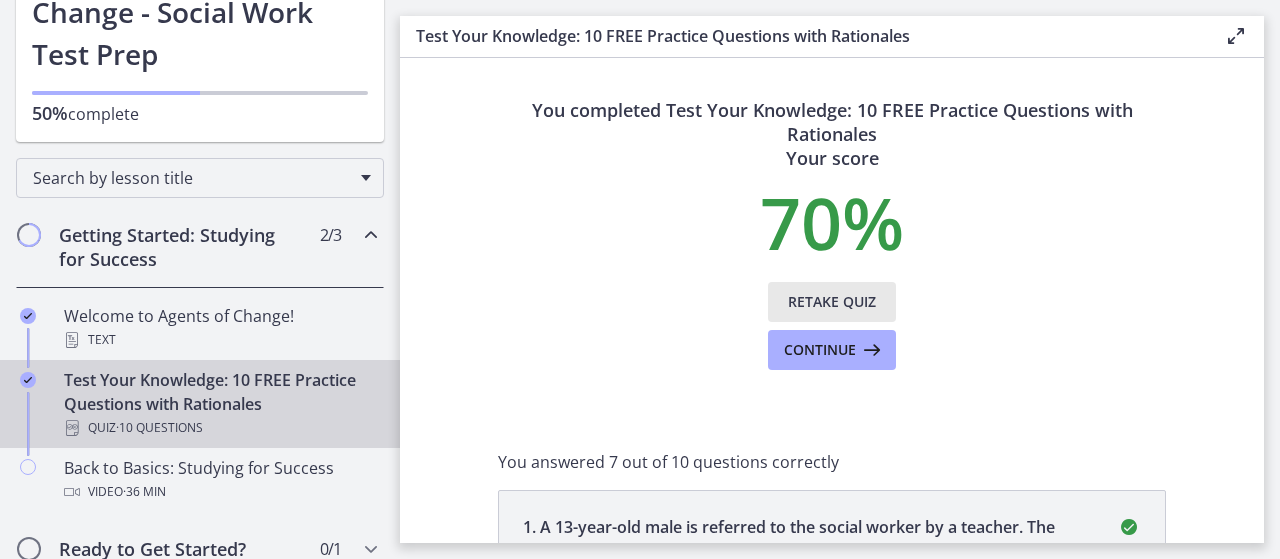 click on "Retake Quiz" at bounding box center (832, 302) 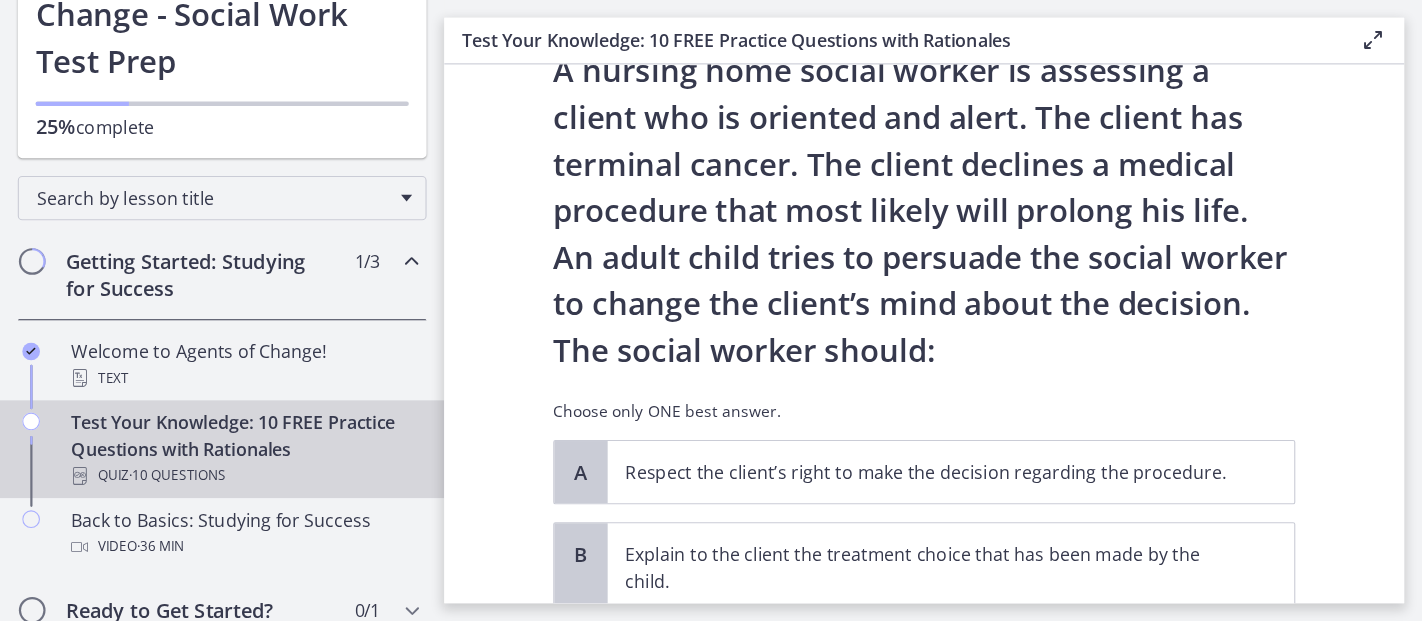 scroll, scrollTop: 120, scrollLeft: 0, axis: vertical 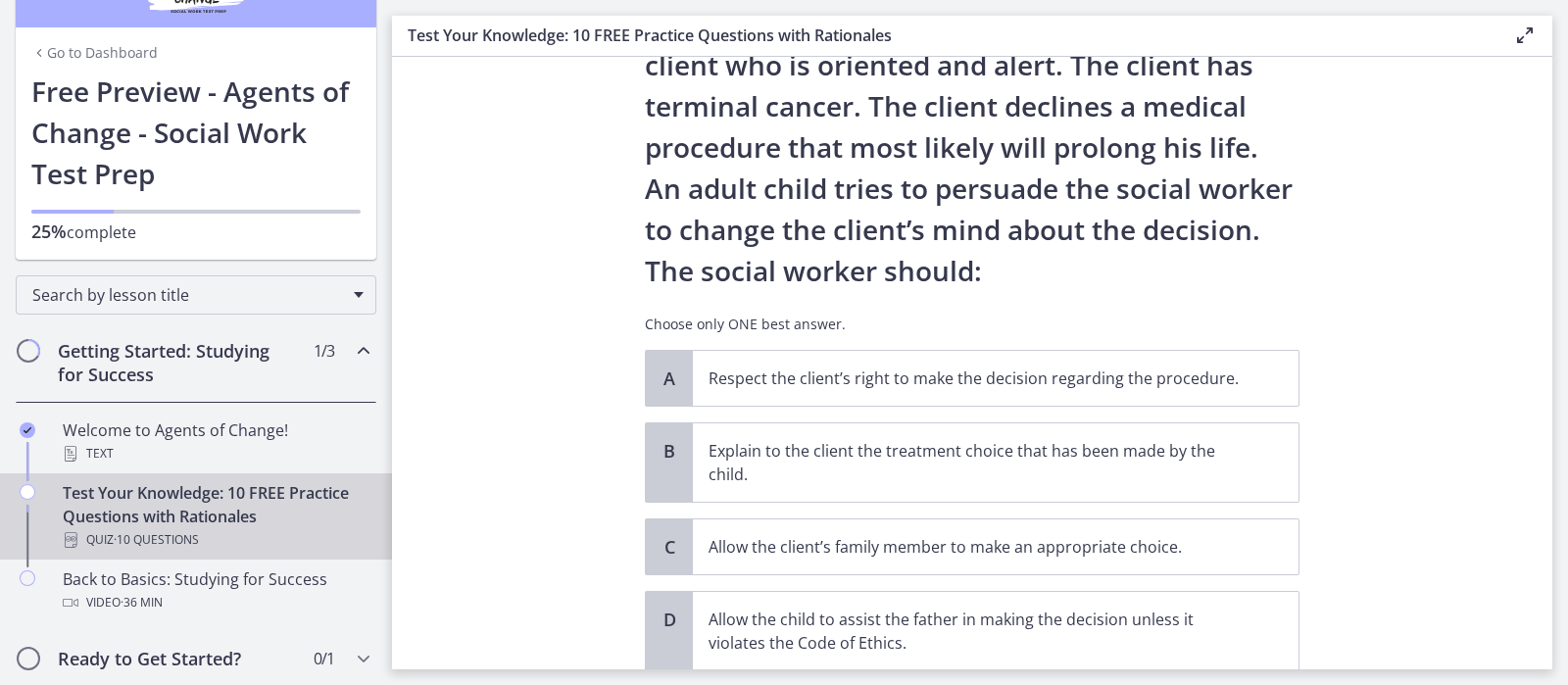 drag, startPoint x: 1249, startPoint y: 4, endPoint x: 1086, endPoint y: 265, distance: 307.7174 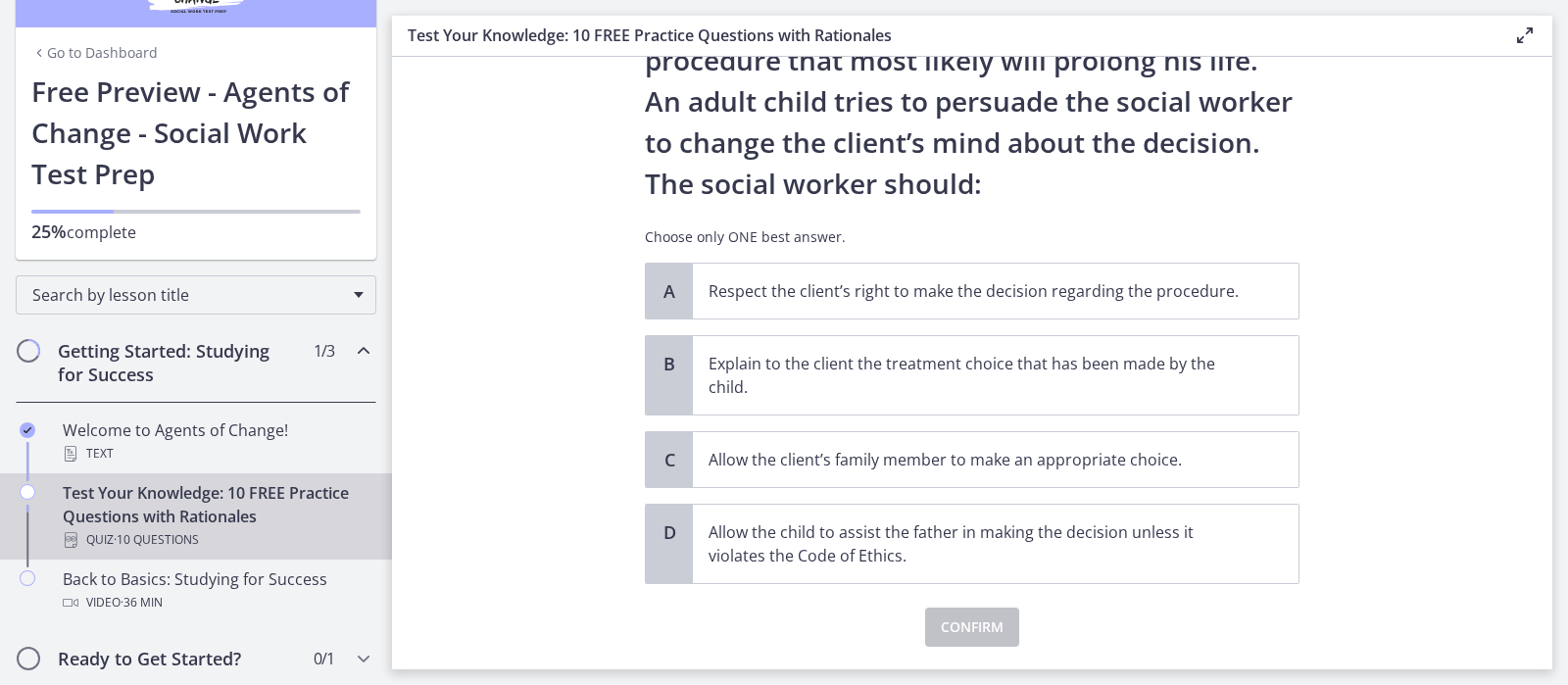 scroll, scrollTop: 211, scrollLeft: 0, axis: vertical 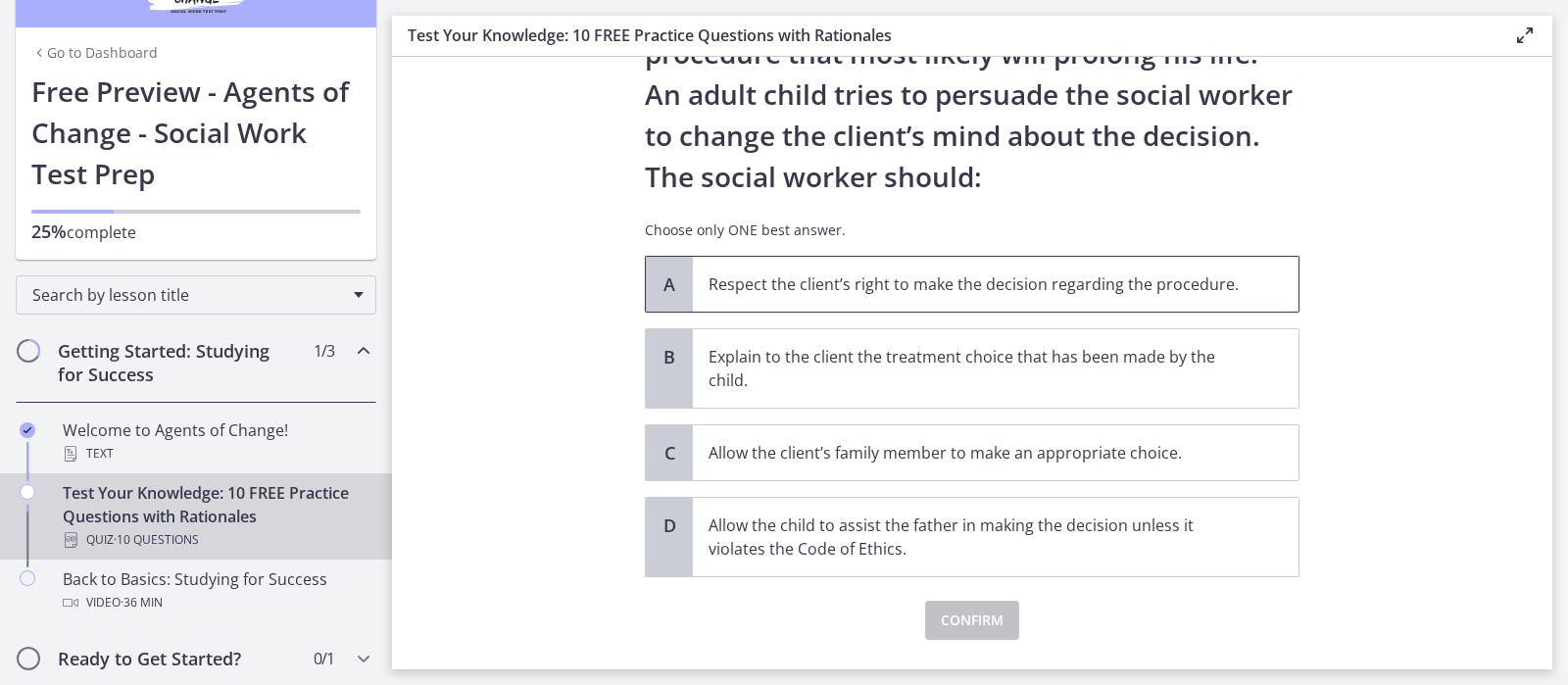 click on "Respect the client’s right to make the decision regarding the procedure." at bounding box center (996, 284) 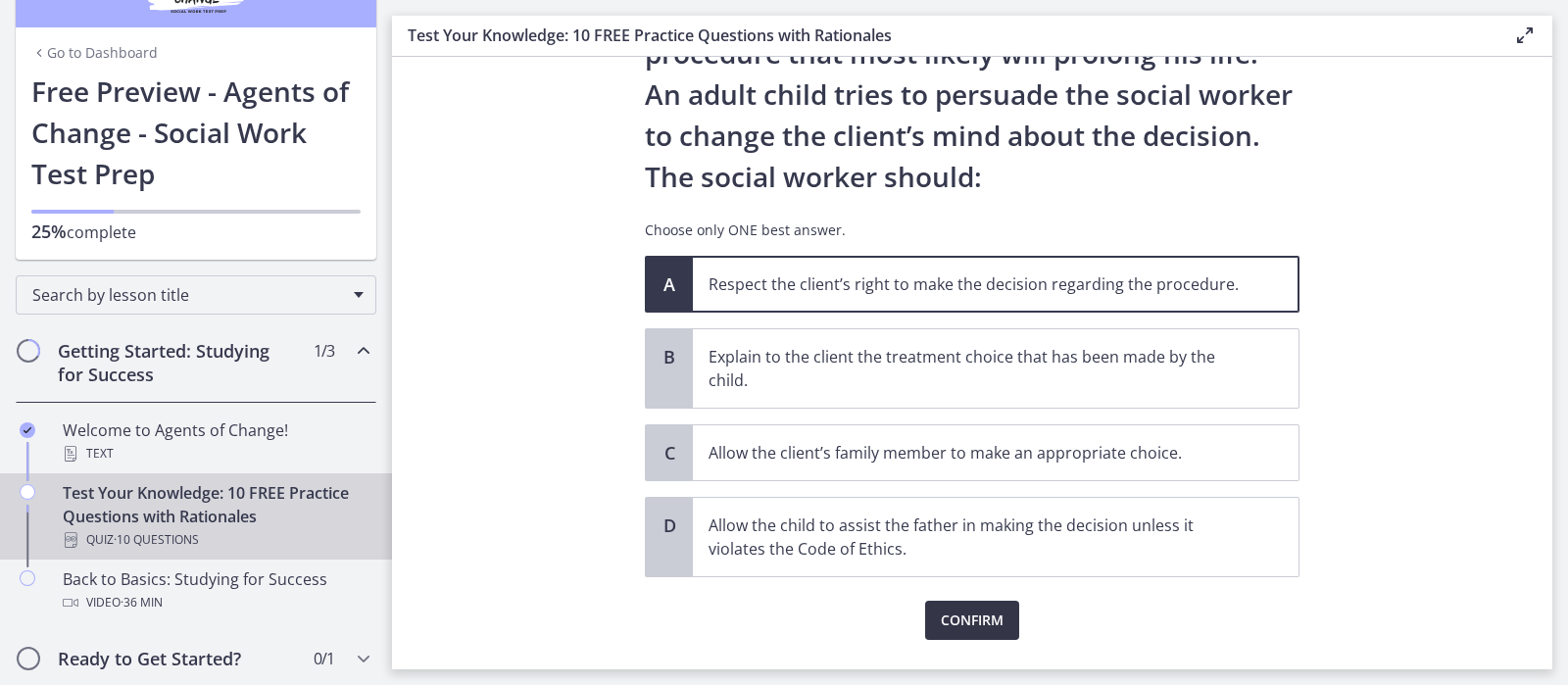 click on "Confirm" at bounding box center (972, 620) 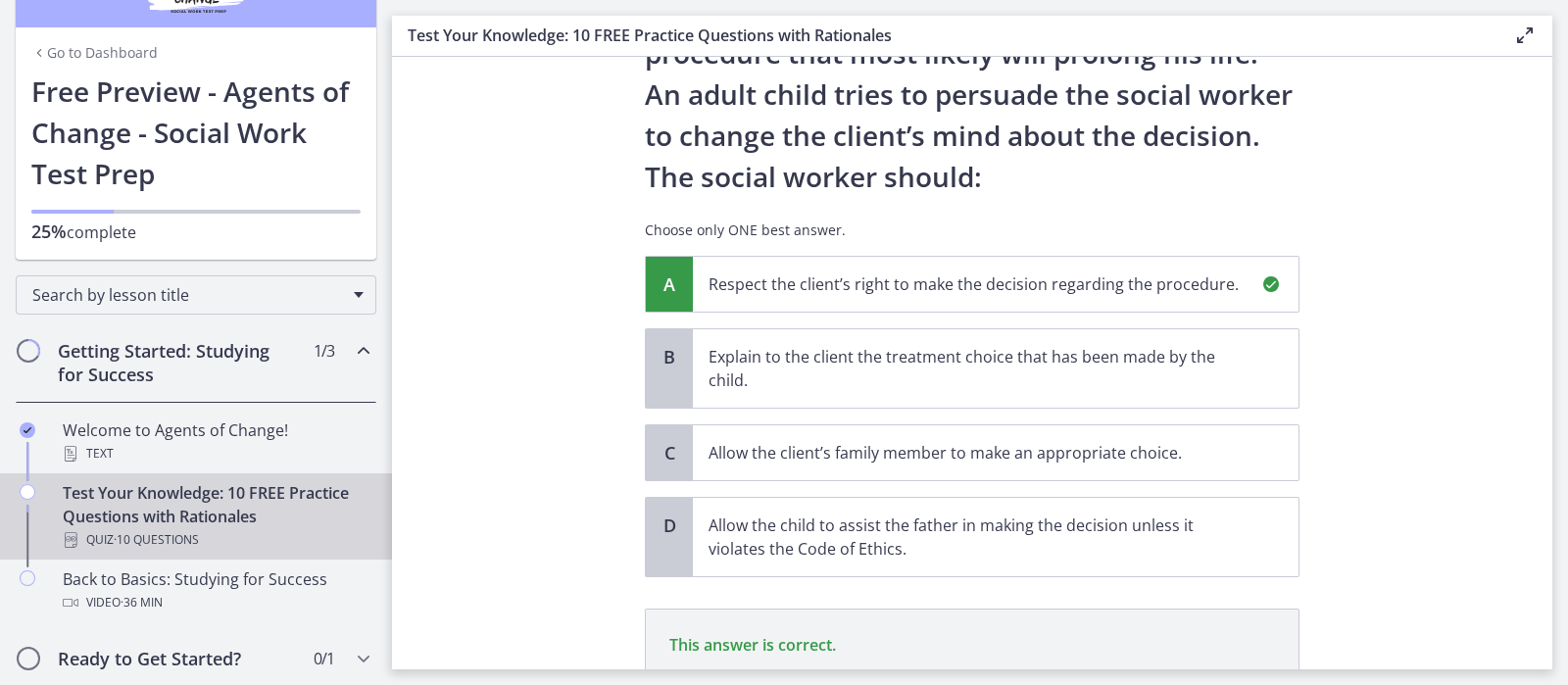 scroll, scrollTop: 464, scrollLeft: 0, axis: vertical 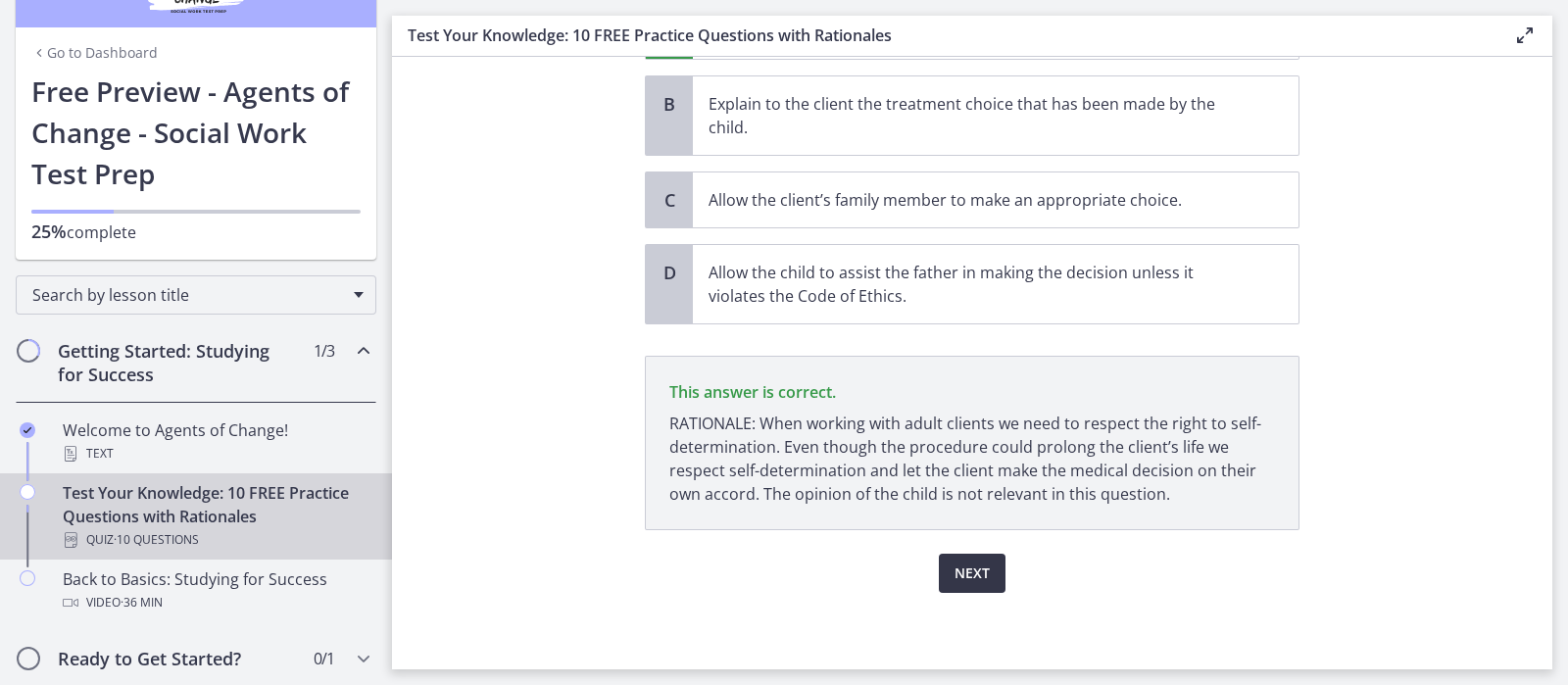 click on "Next" at bounding box center [972, 573] 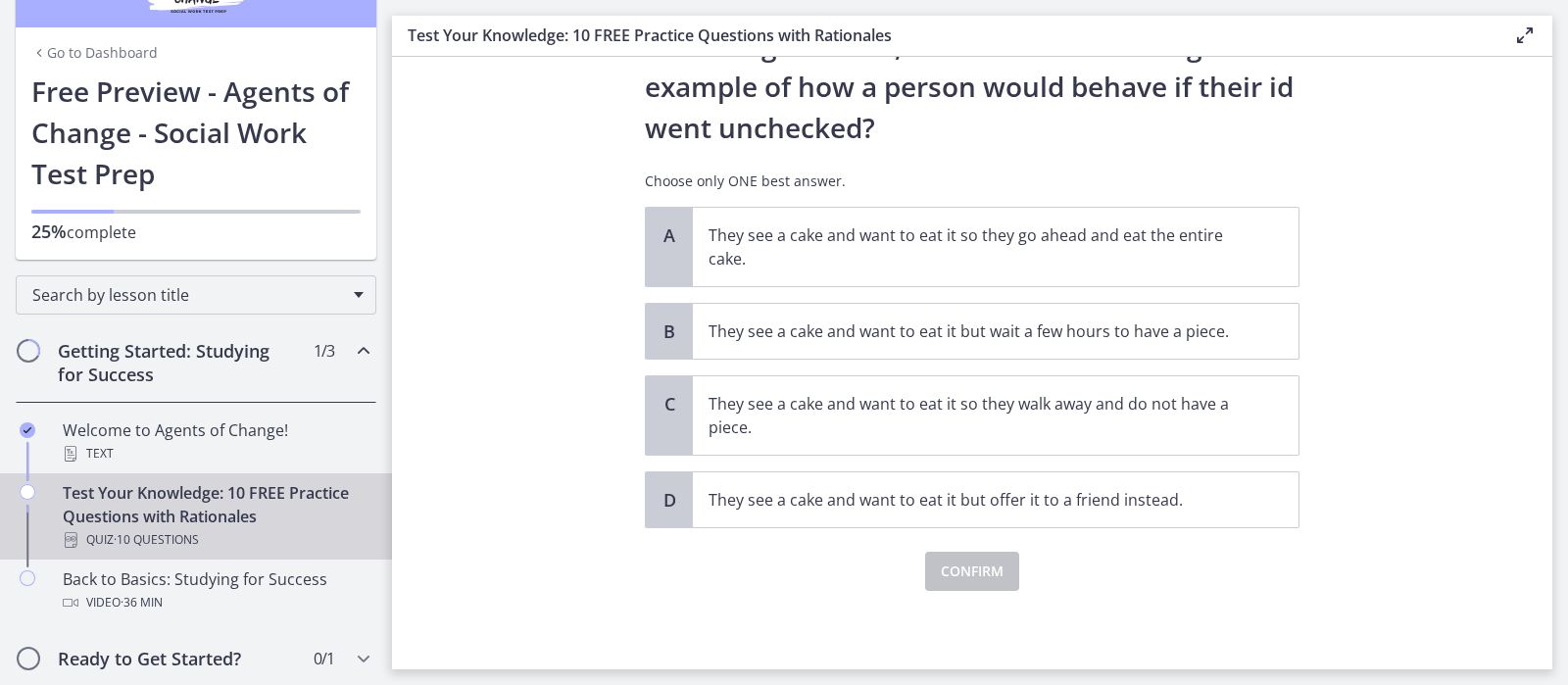 scroll, scrollTop: 0, scrollLeft: 0, axis: both 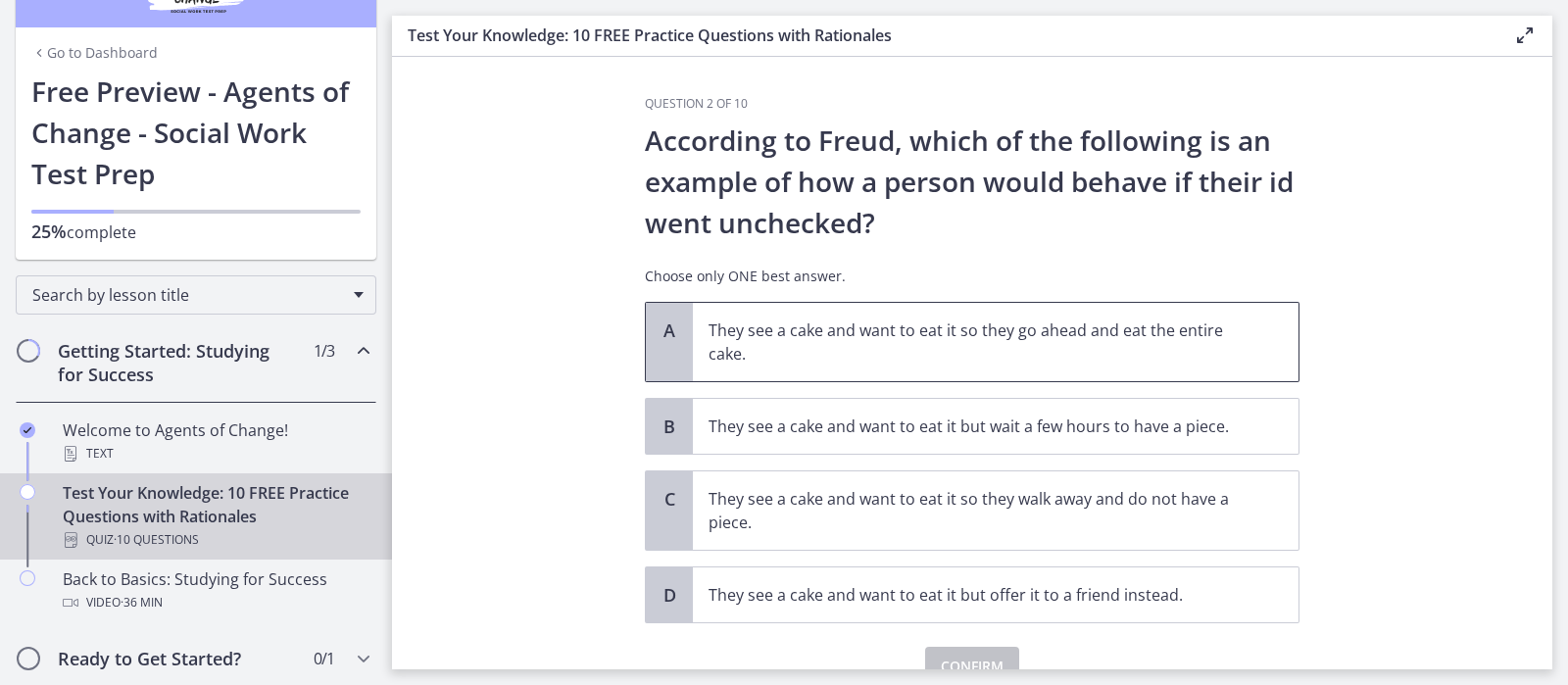 click on "They see a cake and want to eat it so they go ahead and eat the entire cake." at bounding box center (996, 342) 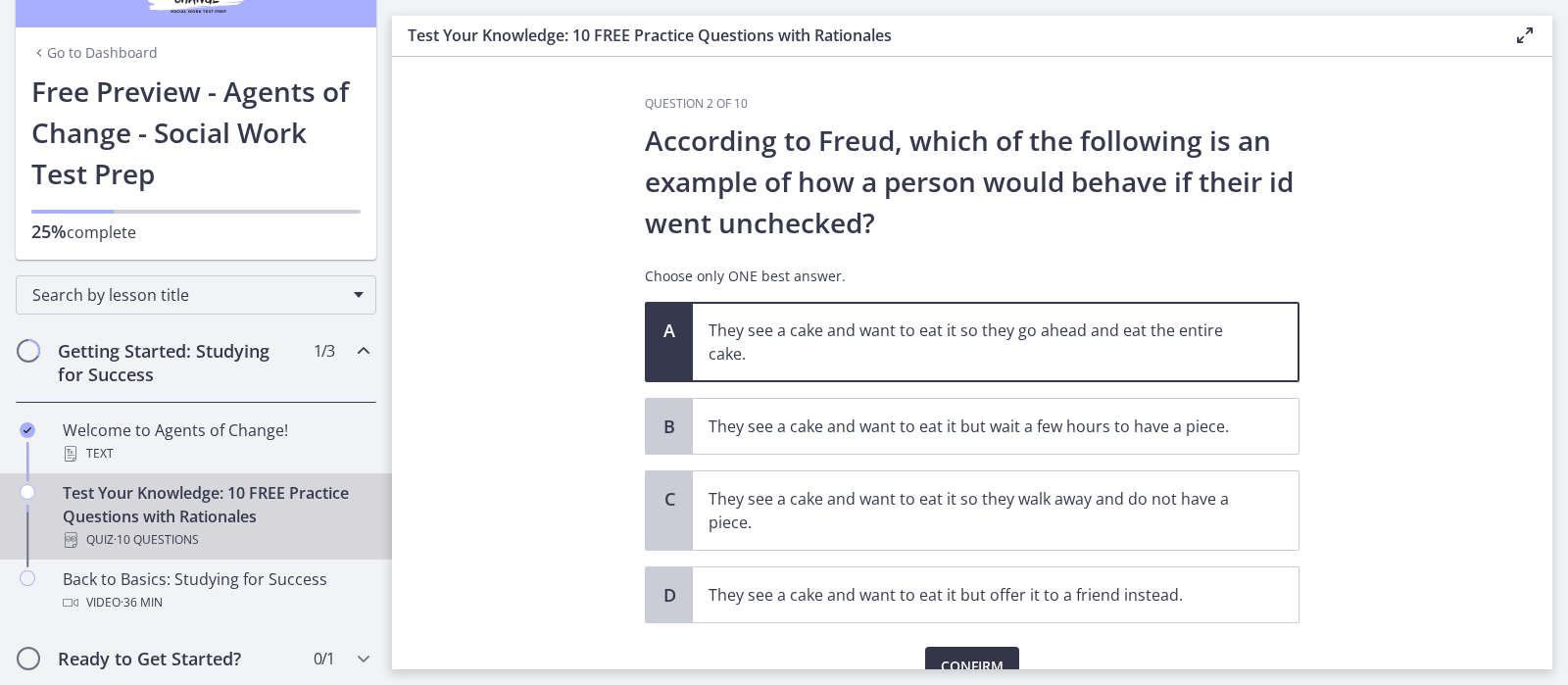 click on "Confirm" at bounding box center [972, 666] 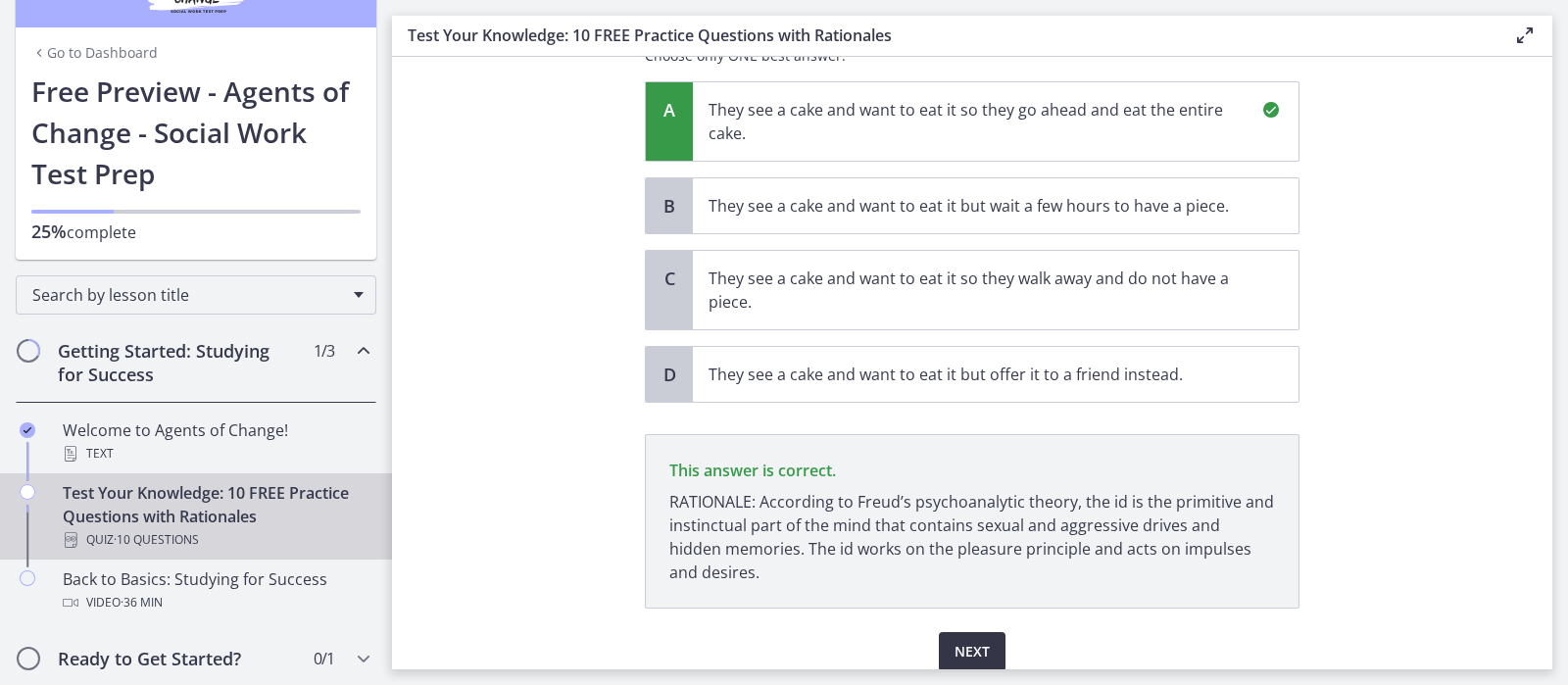 scroll, scrollTop: 299, scrollLeft: 0, axis: vertical 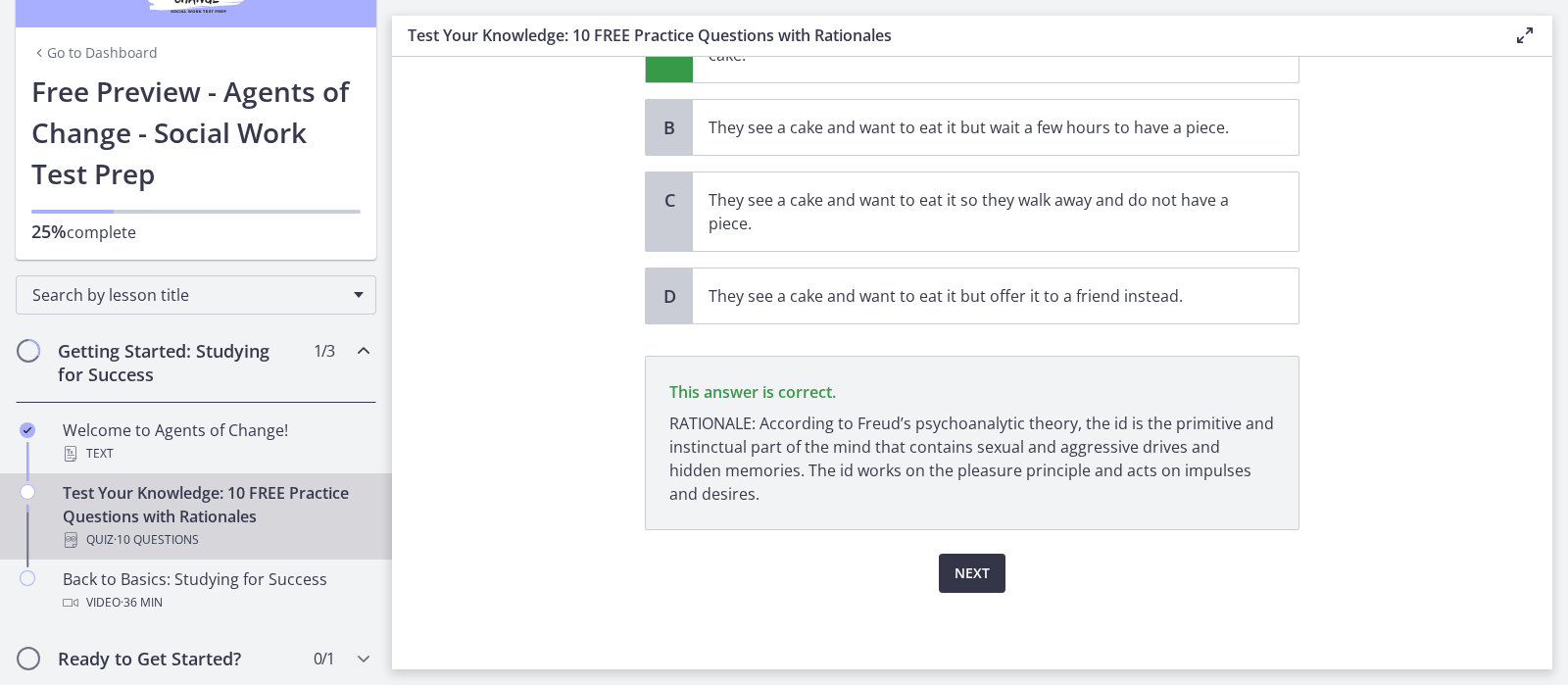 click on "Next" at bounding box center [972, 573] 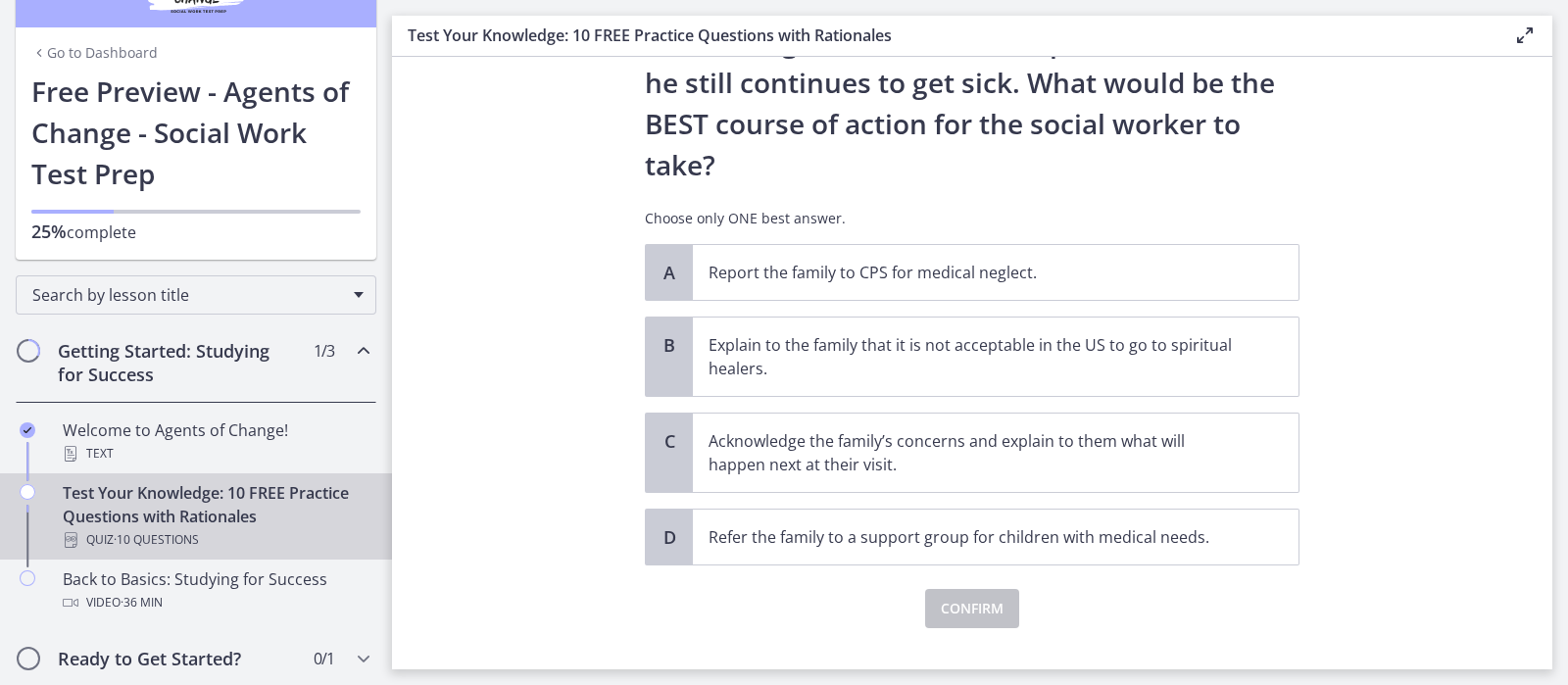 scroll, scrollTop: 391, scrollLeft: 0, axis: vertical 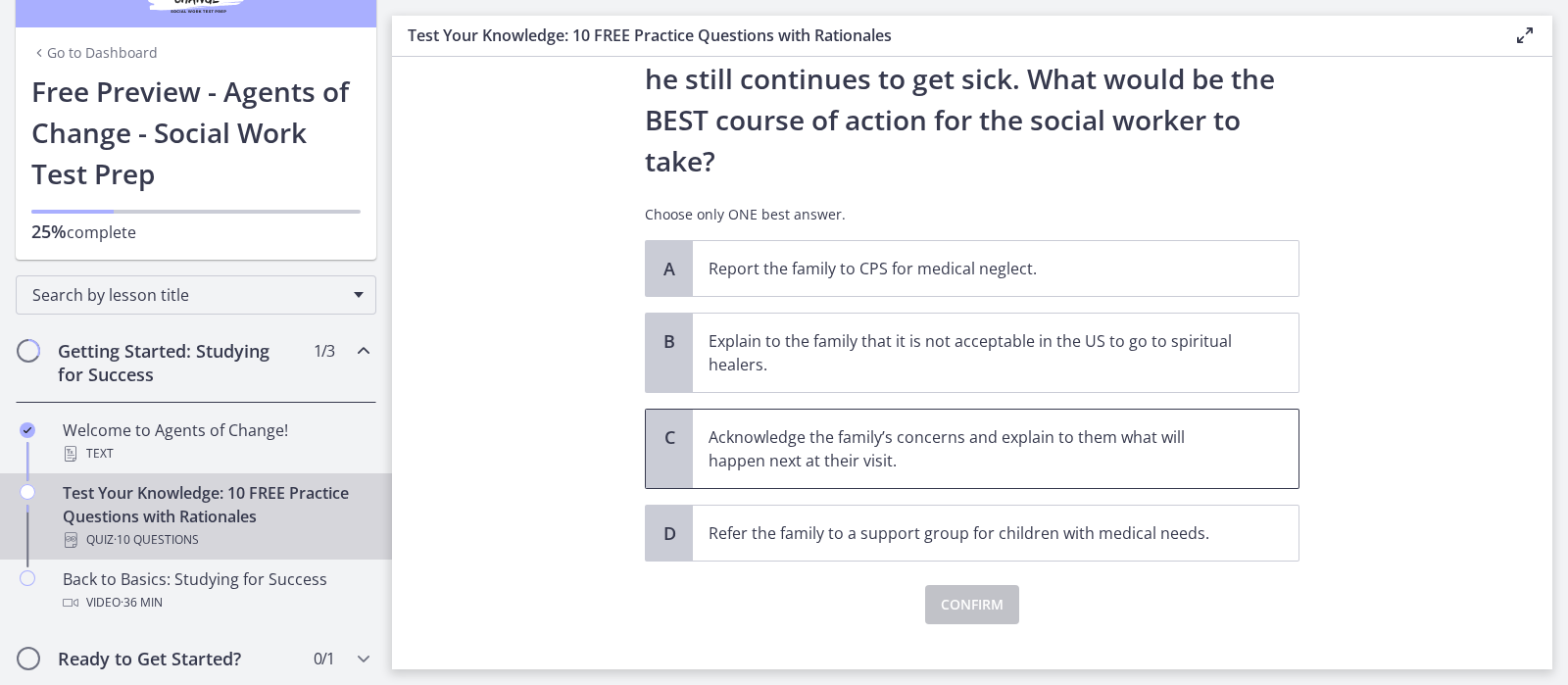 click on "Acknowledge the family’s concerns and explain to them what will happen next at their visit." at bounding box center [996, 449] 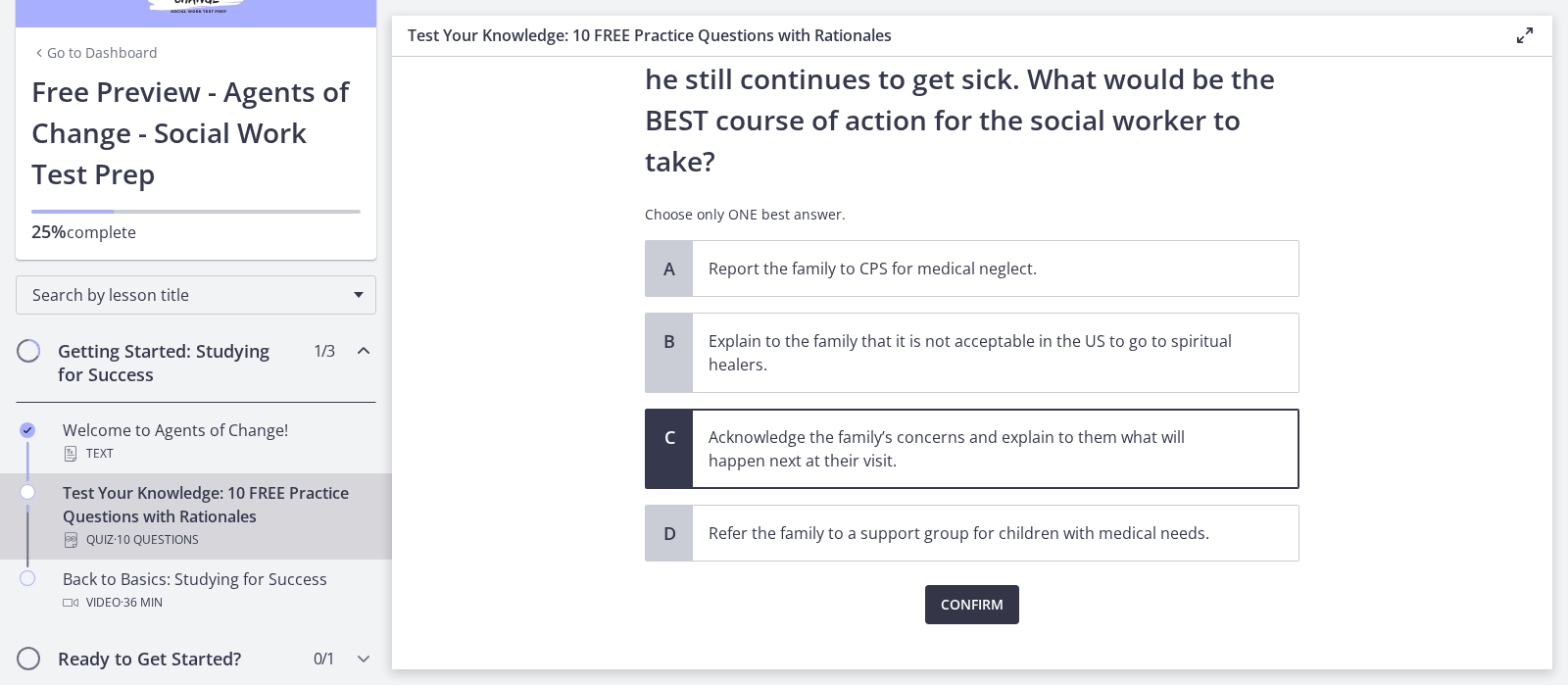 click on "Confirm" at bounding box center (972, 605) 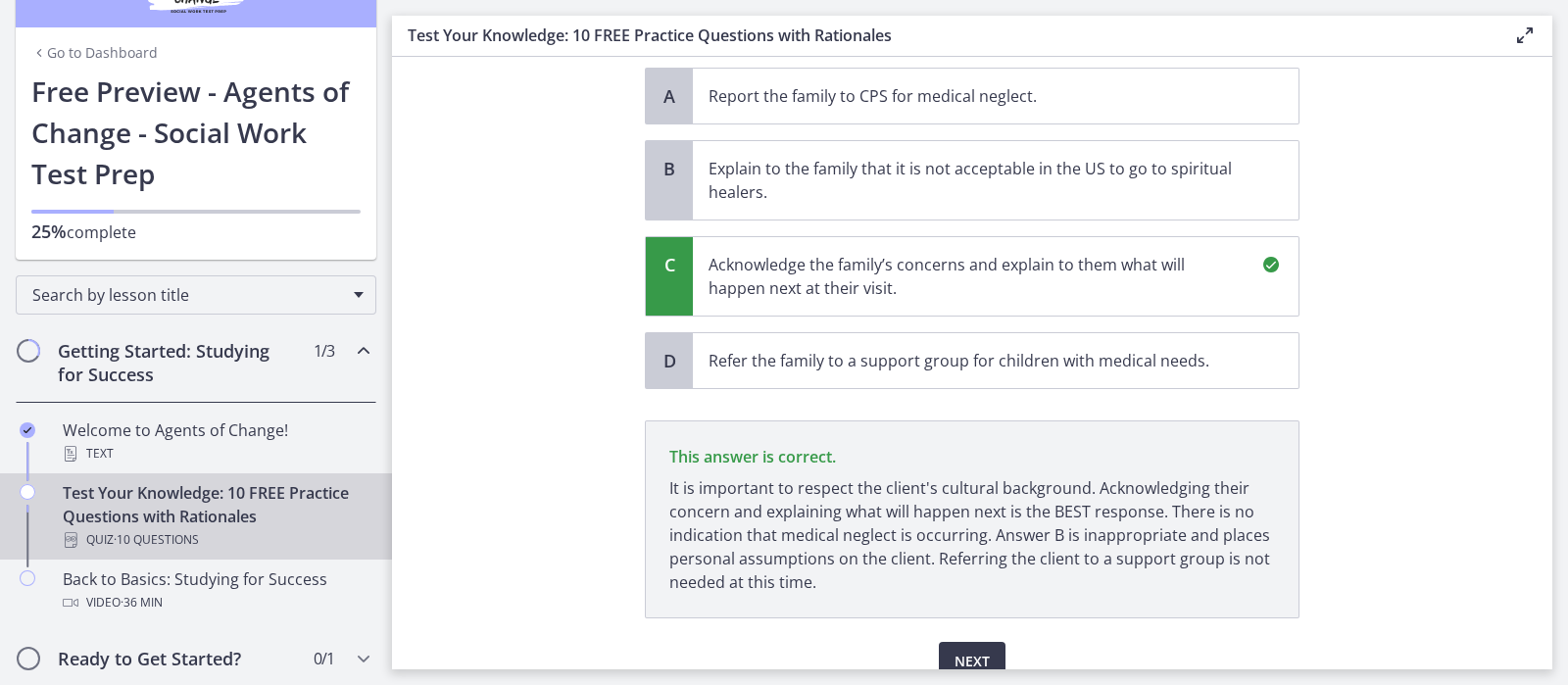 scroll, scrollTop: 652, scrollLeft: 0, axis: vertical 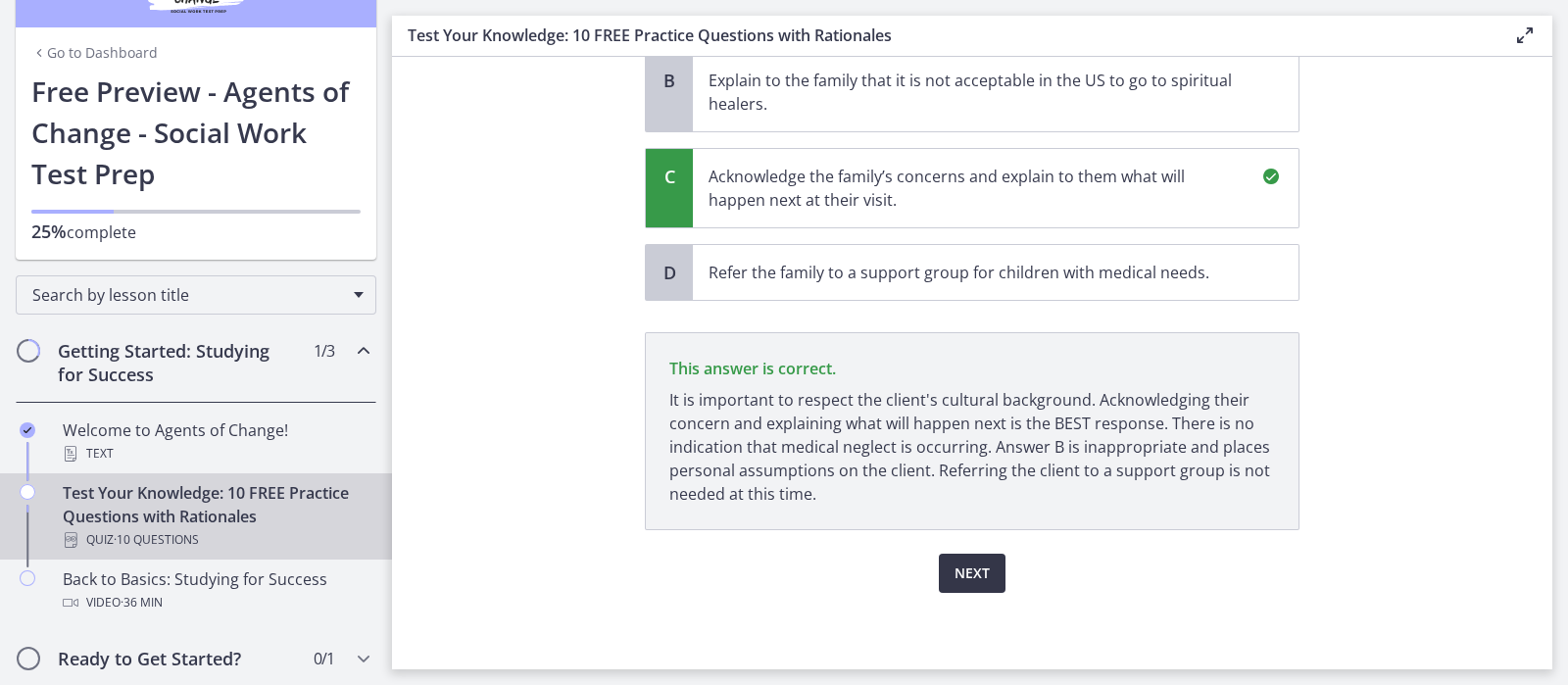 click on "Next" at bounding box center (972, 573) 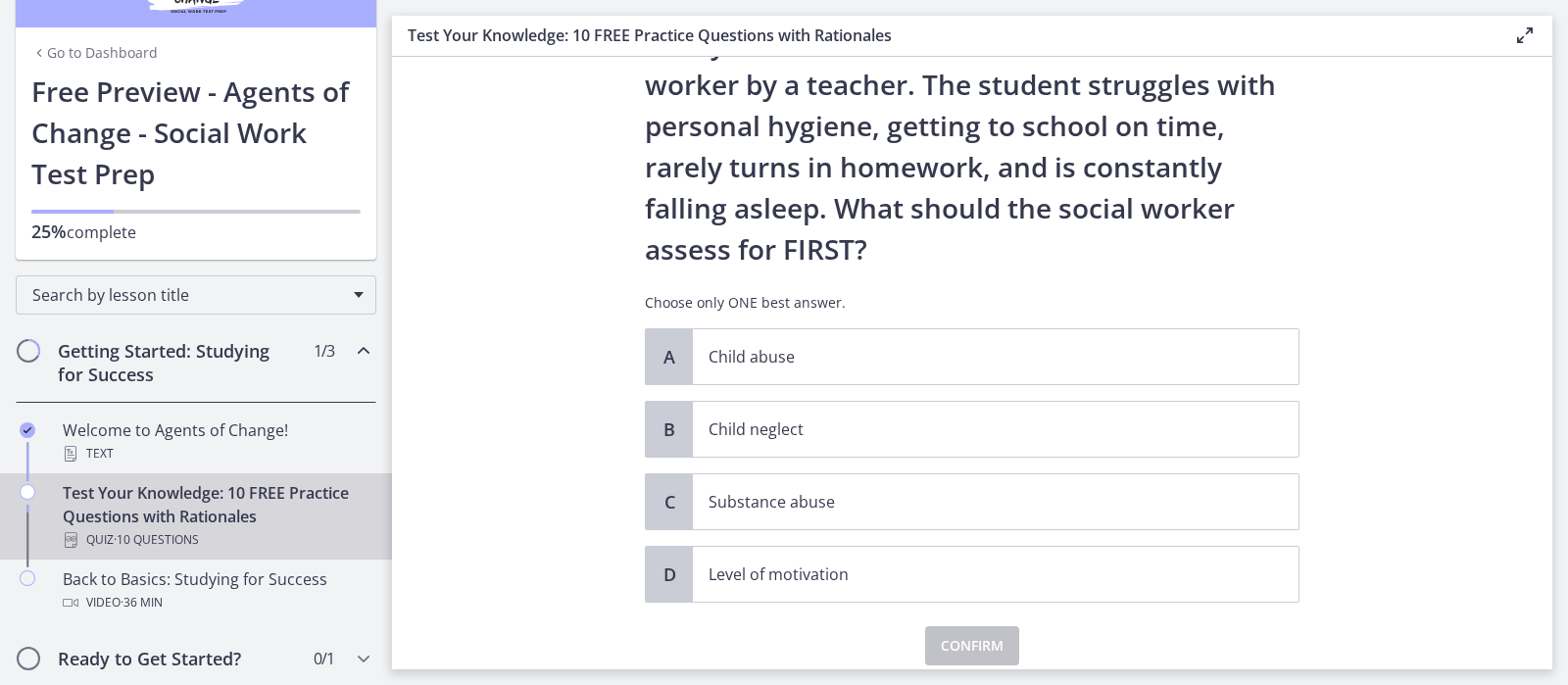 scroll, scrollTop: 147, scrollLeft: 0, axis: vertical 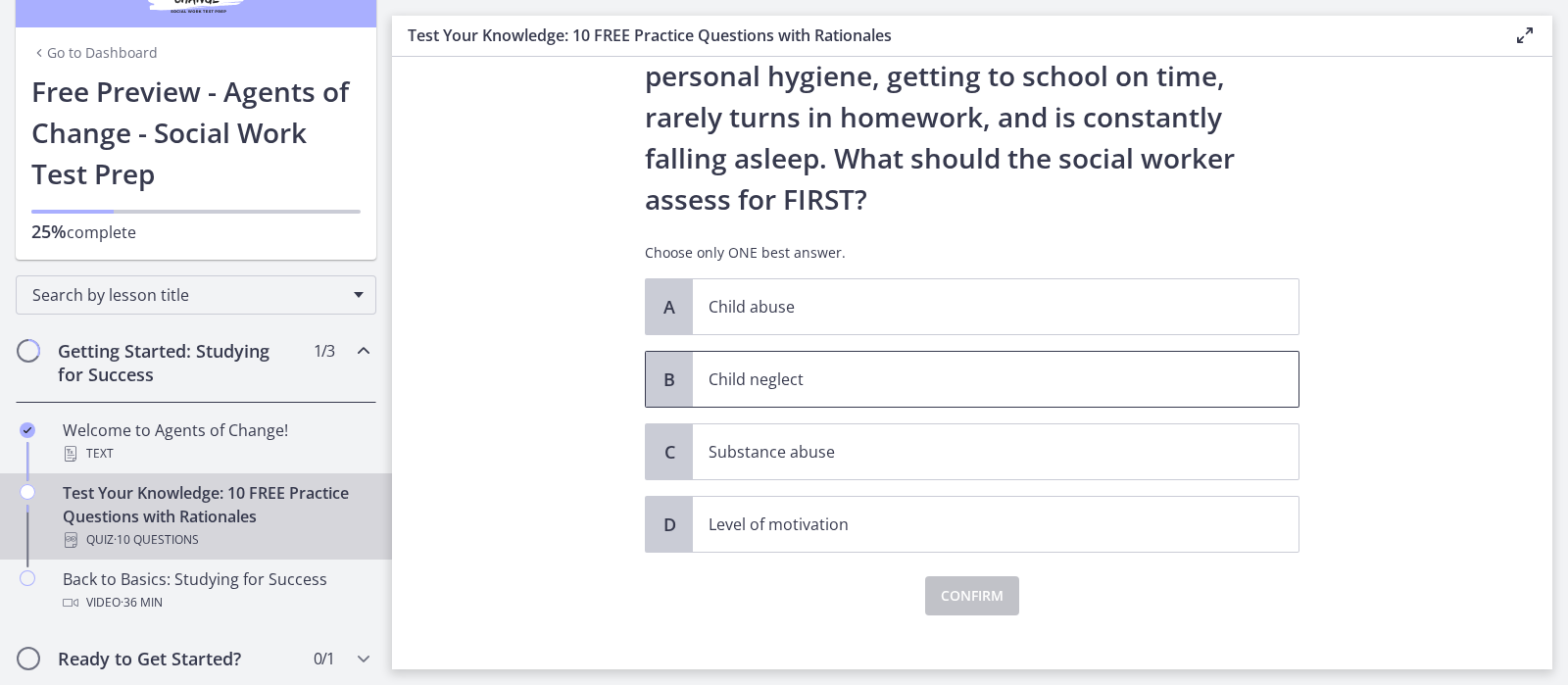click on "Child neglect" at bounding box center (996, 379) 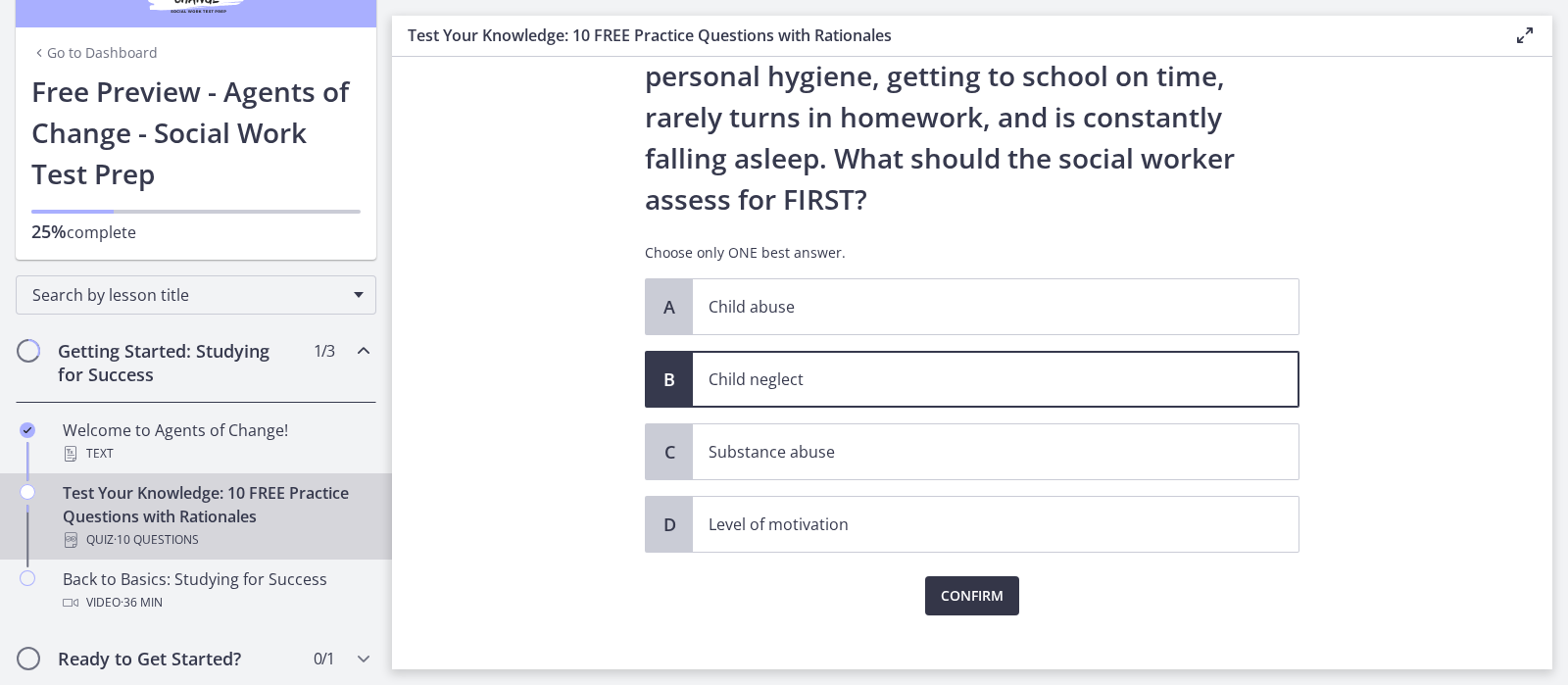 click on "Confirm" at bounding box center [972, 596] 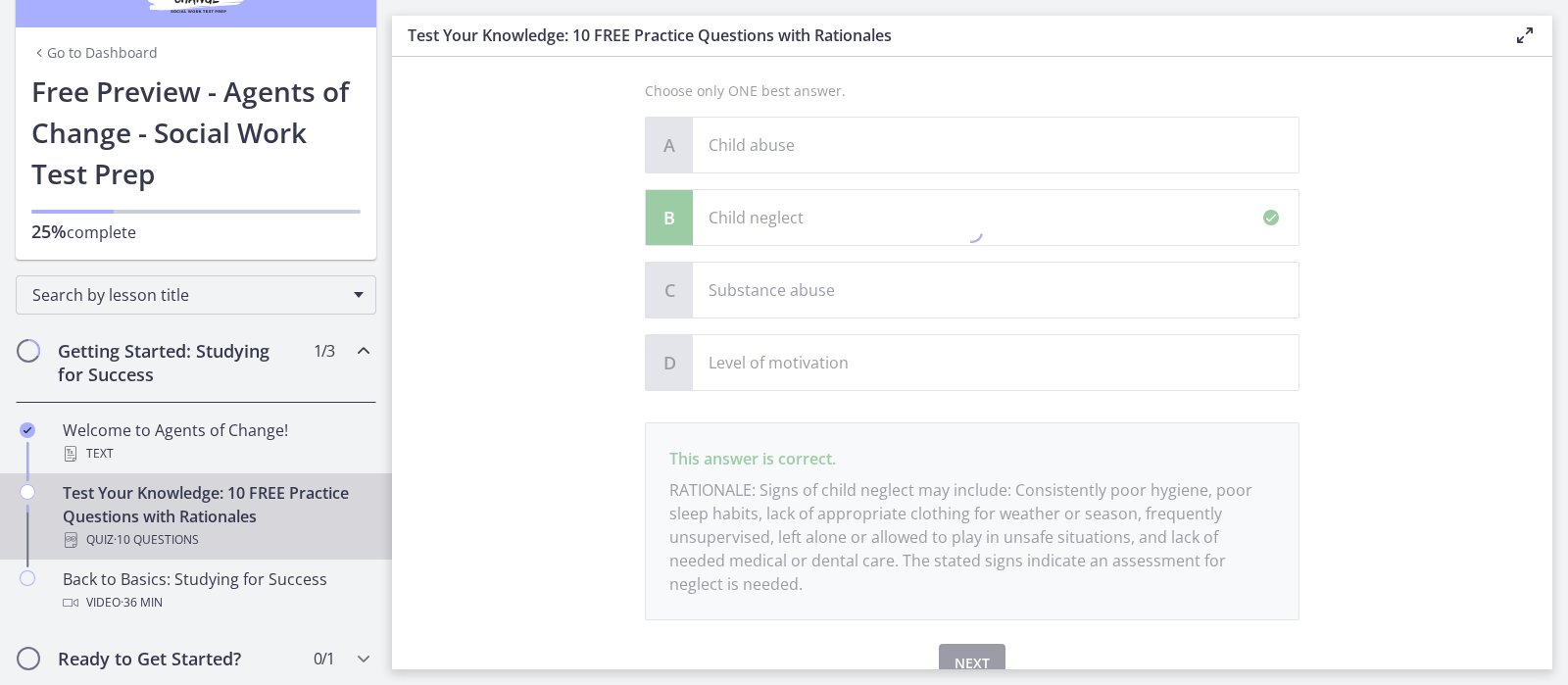 scroll, scrollTop: 399, scrollLeft: 0, axis: vertical 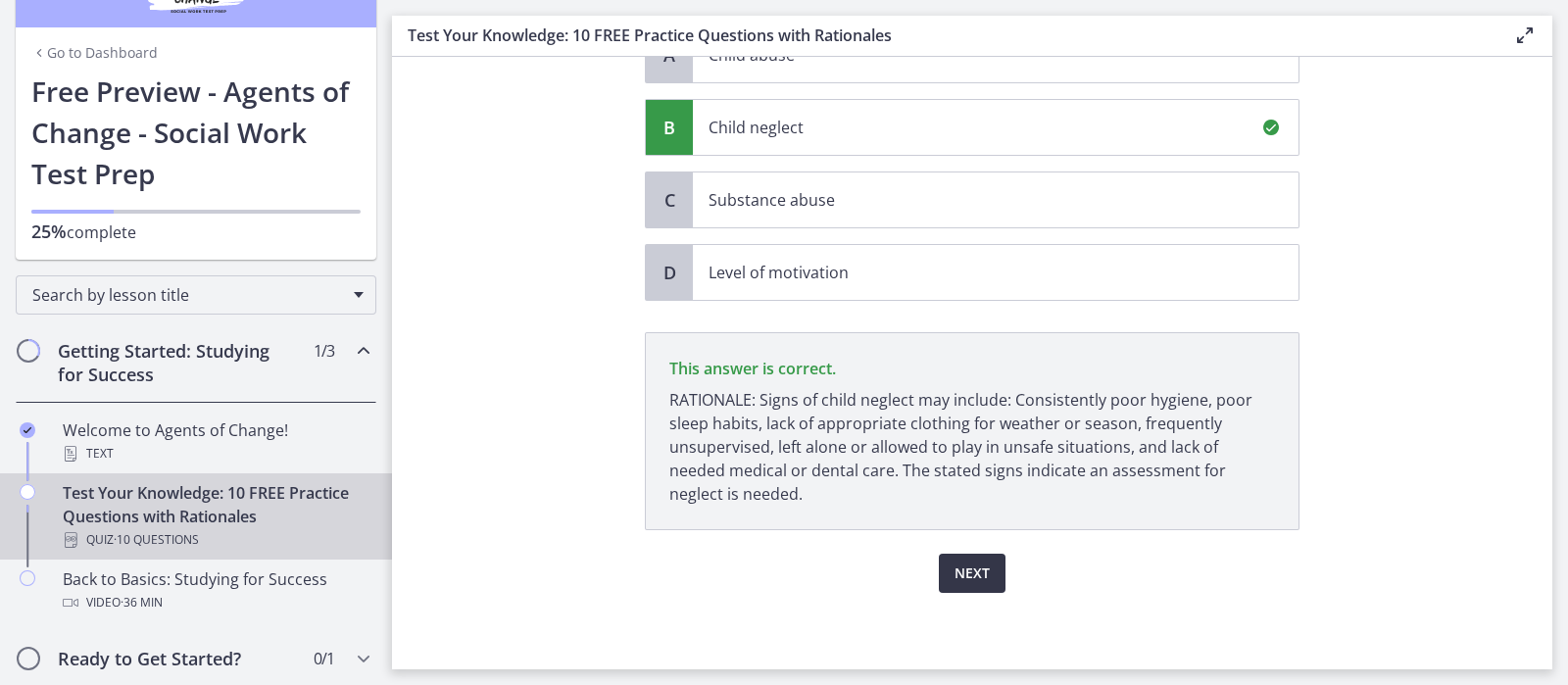 click on "Next" at bounding box center (972, 573) 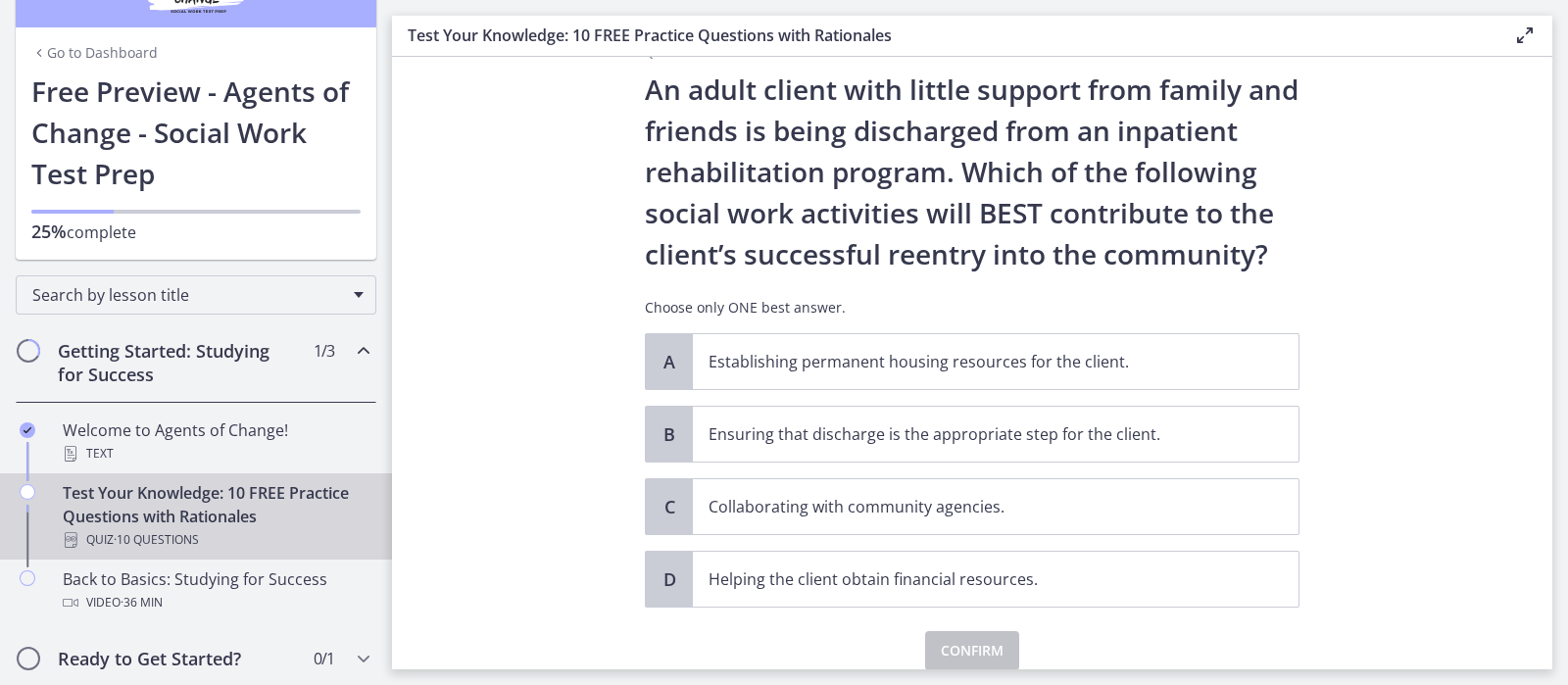 scroll, scrollTop: 48, scrollLeft: 0, axis: vertical 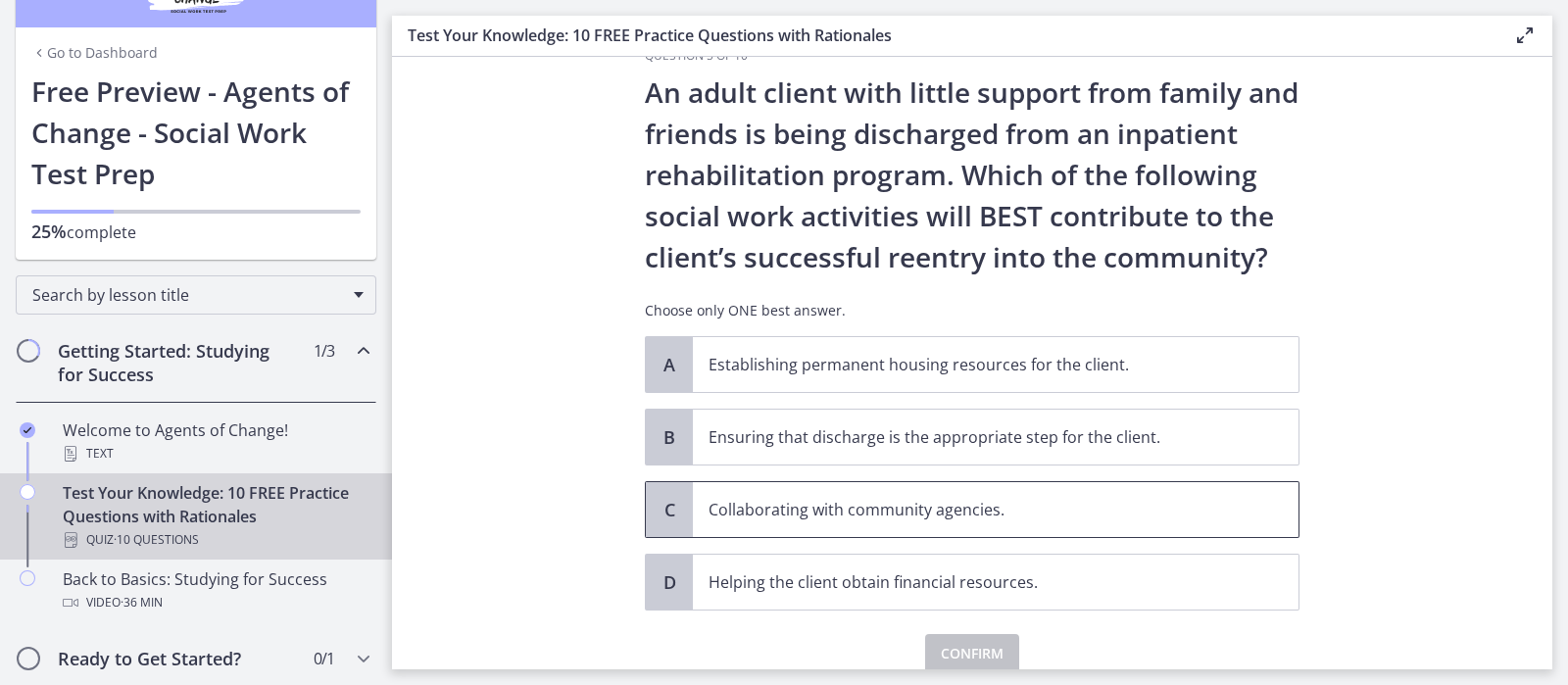 click on "Collaborating with community agencies." at bounding box center [976, 510] 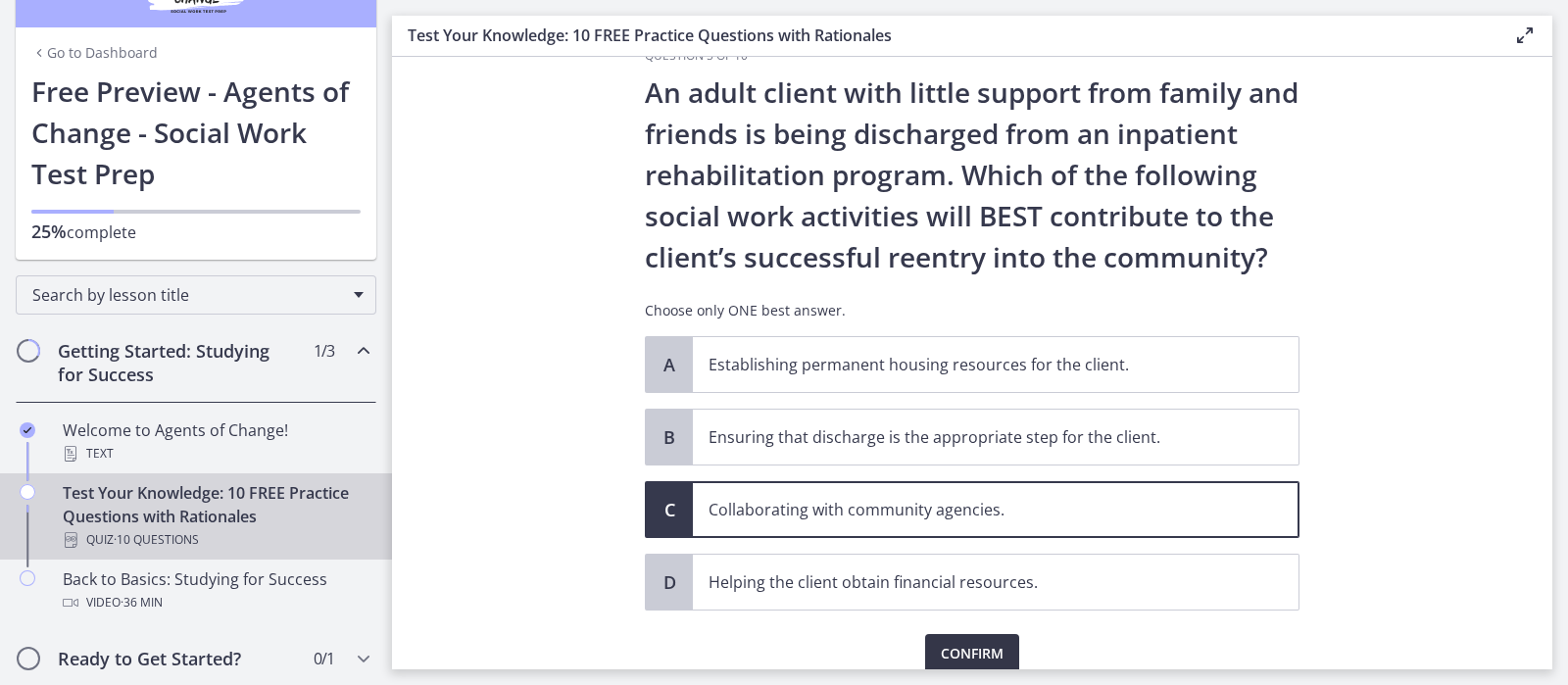 click on "Confirm" at bounding box center [972, 654] 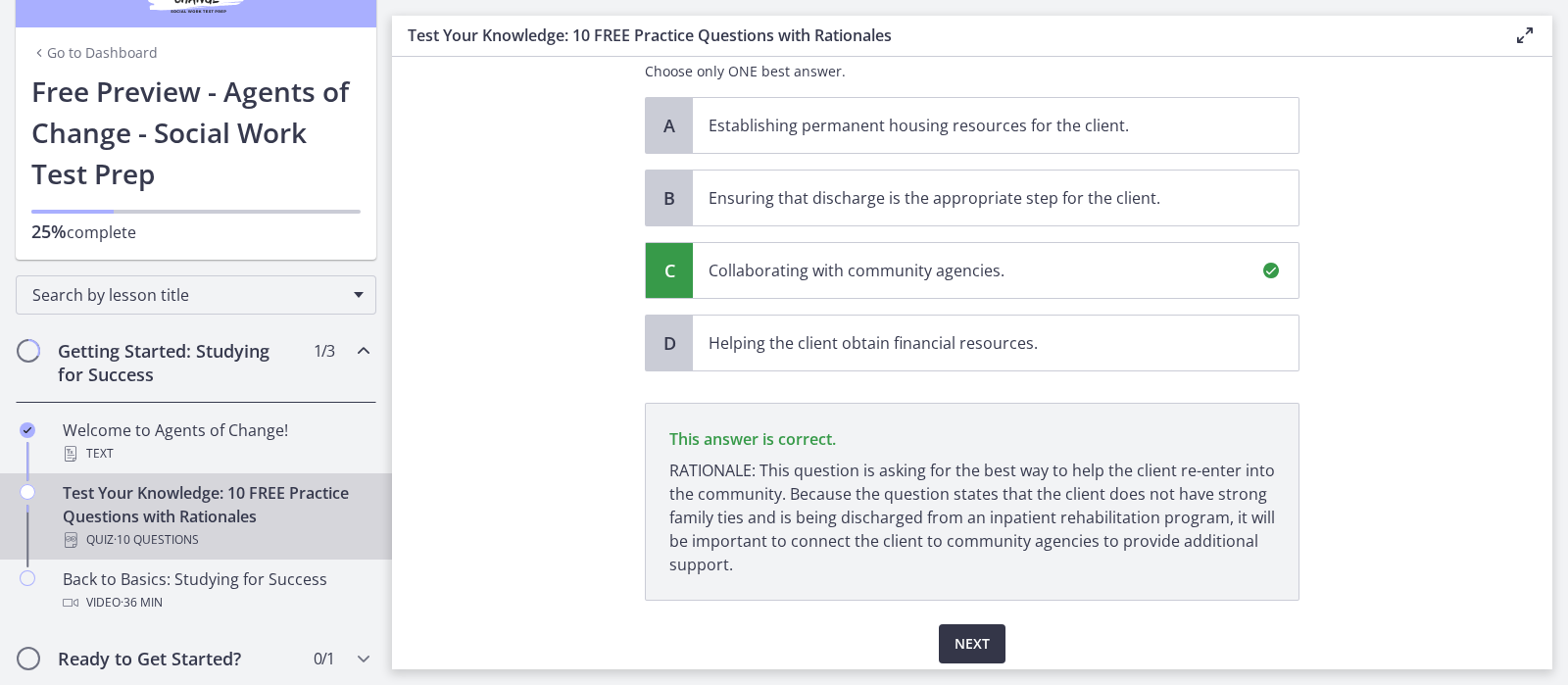 scroll, scrollTop: 358, scrollLeft: 0, axis: vertical 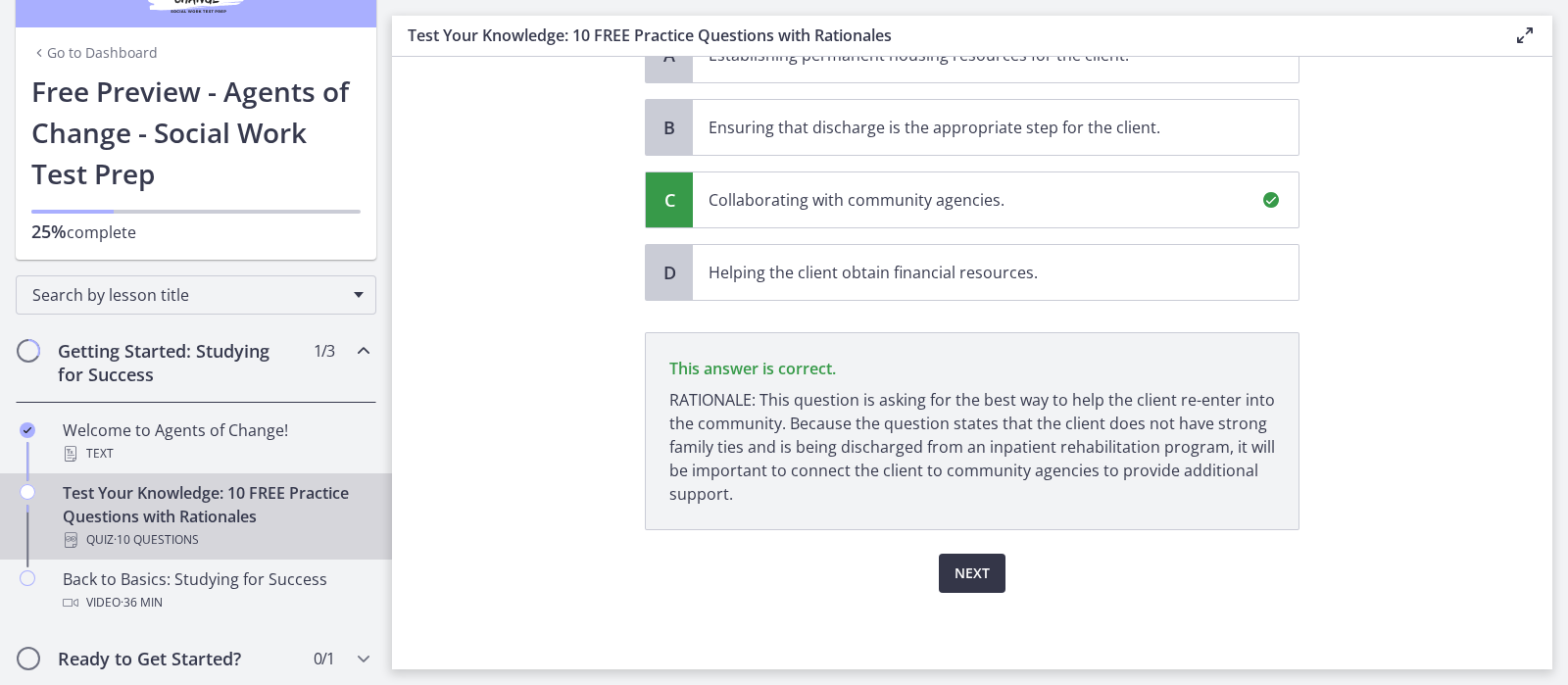 click on "Next" at bounding box center [972, 573] 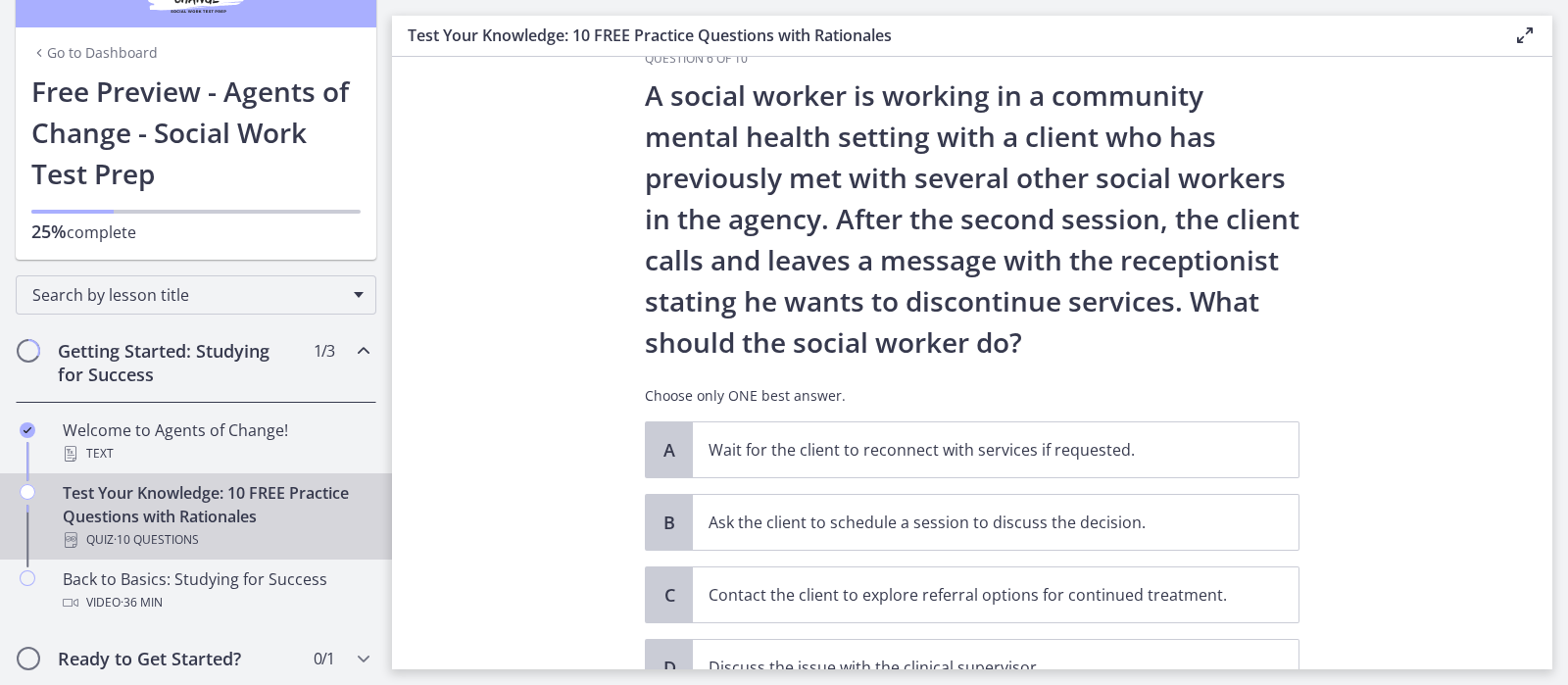 scroll, scrollTop: 46, scrollLeft: 0, axis: vertical 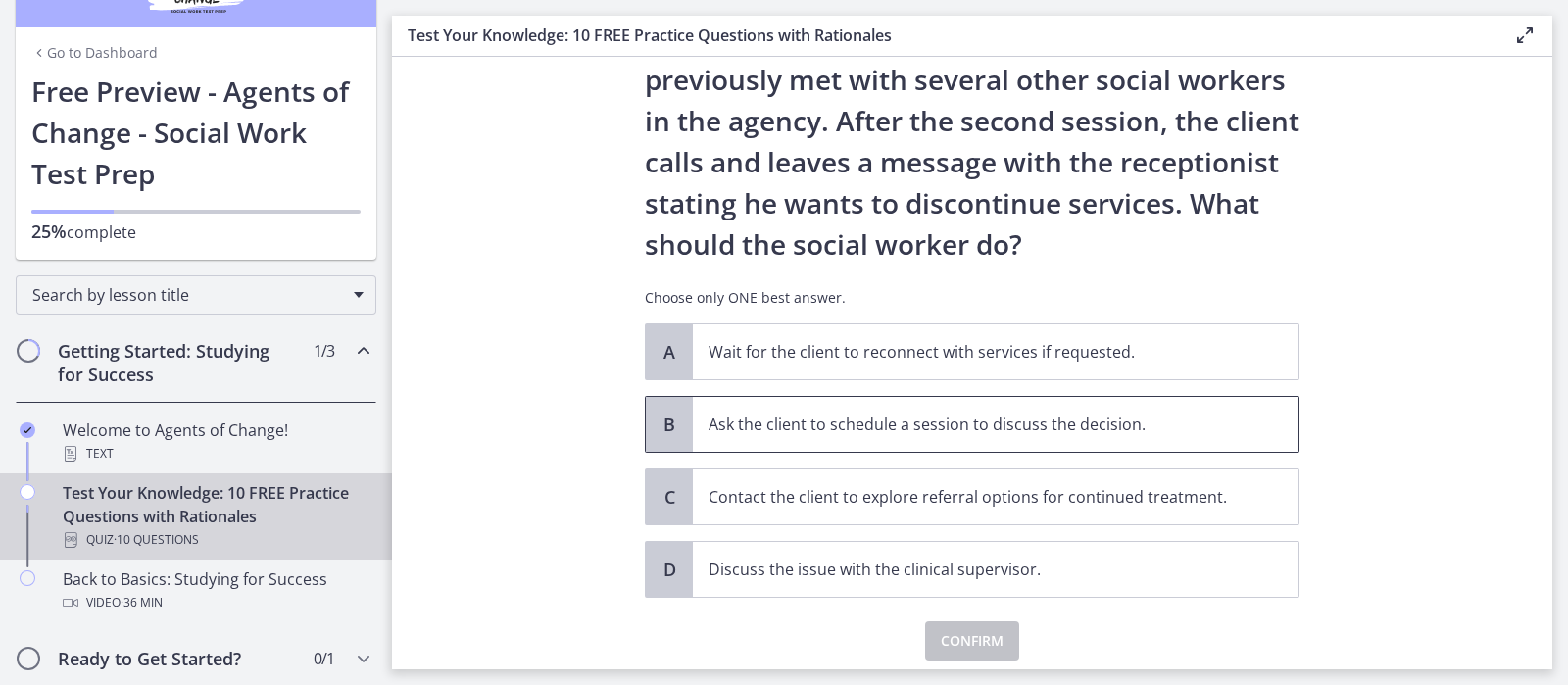 click on "Ask the client to schedule a session to discuss the decision." at bounding box center (976, 424) 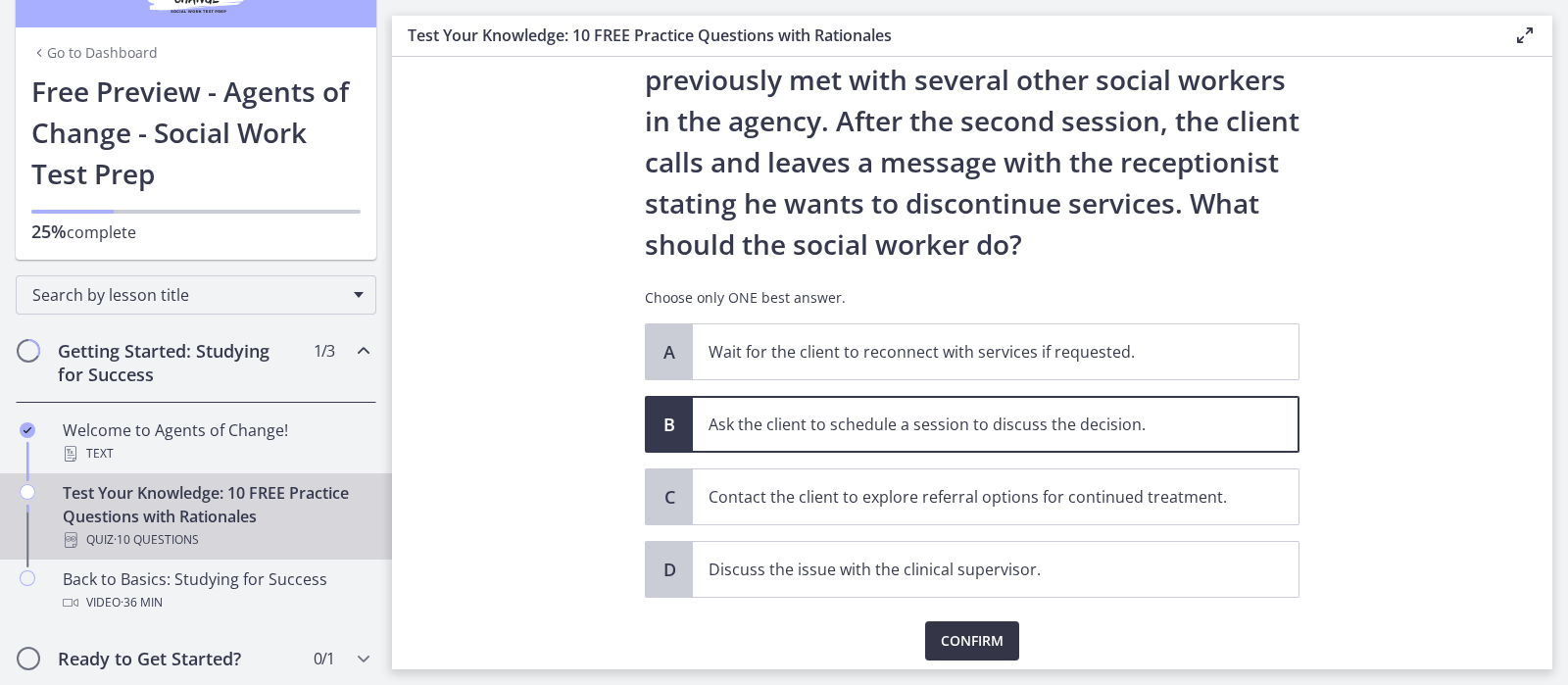 click on "Confirm" at bounding box center [972, 641] 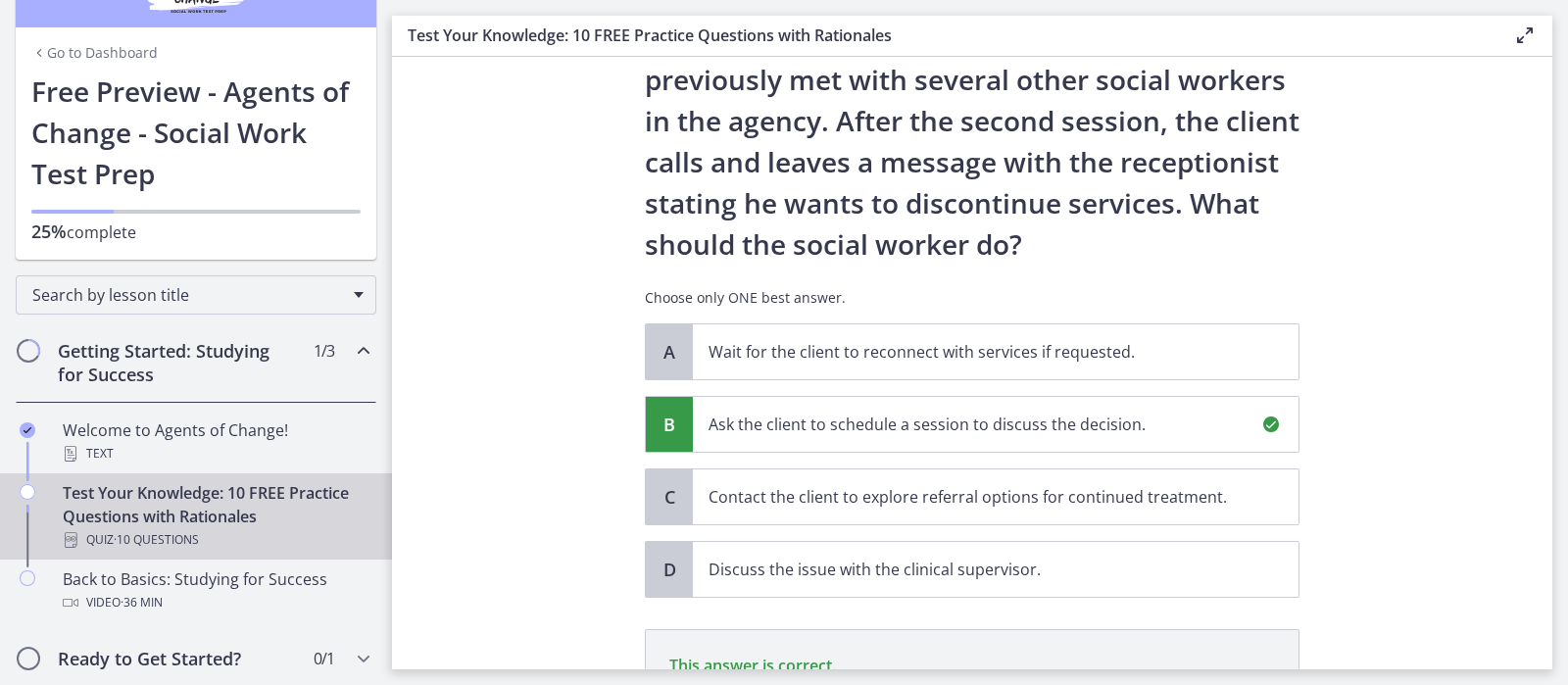 scroll, scrollTop: 440, scrollLeft: 0, axis: vertical 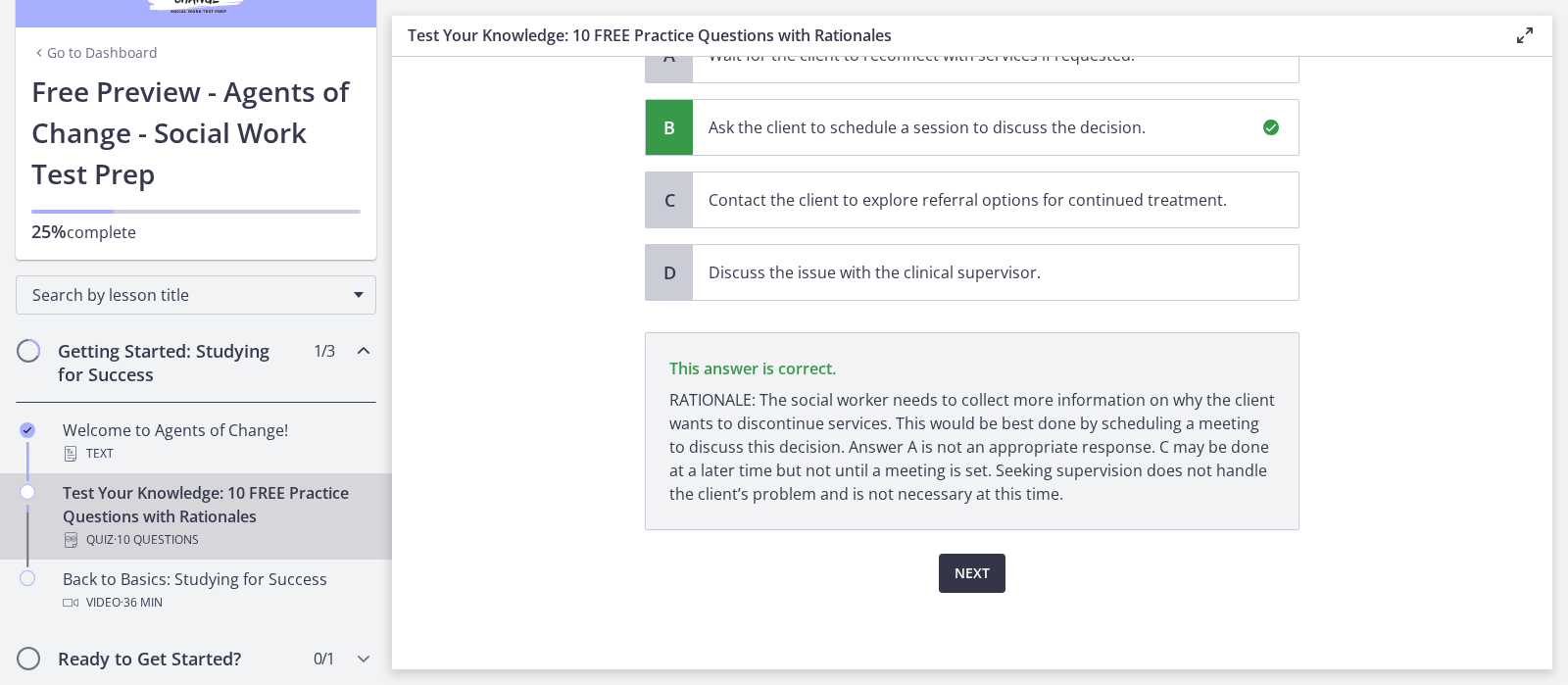 click on "Next" at bounding box center [972, 573] 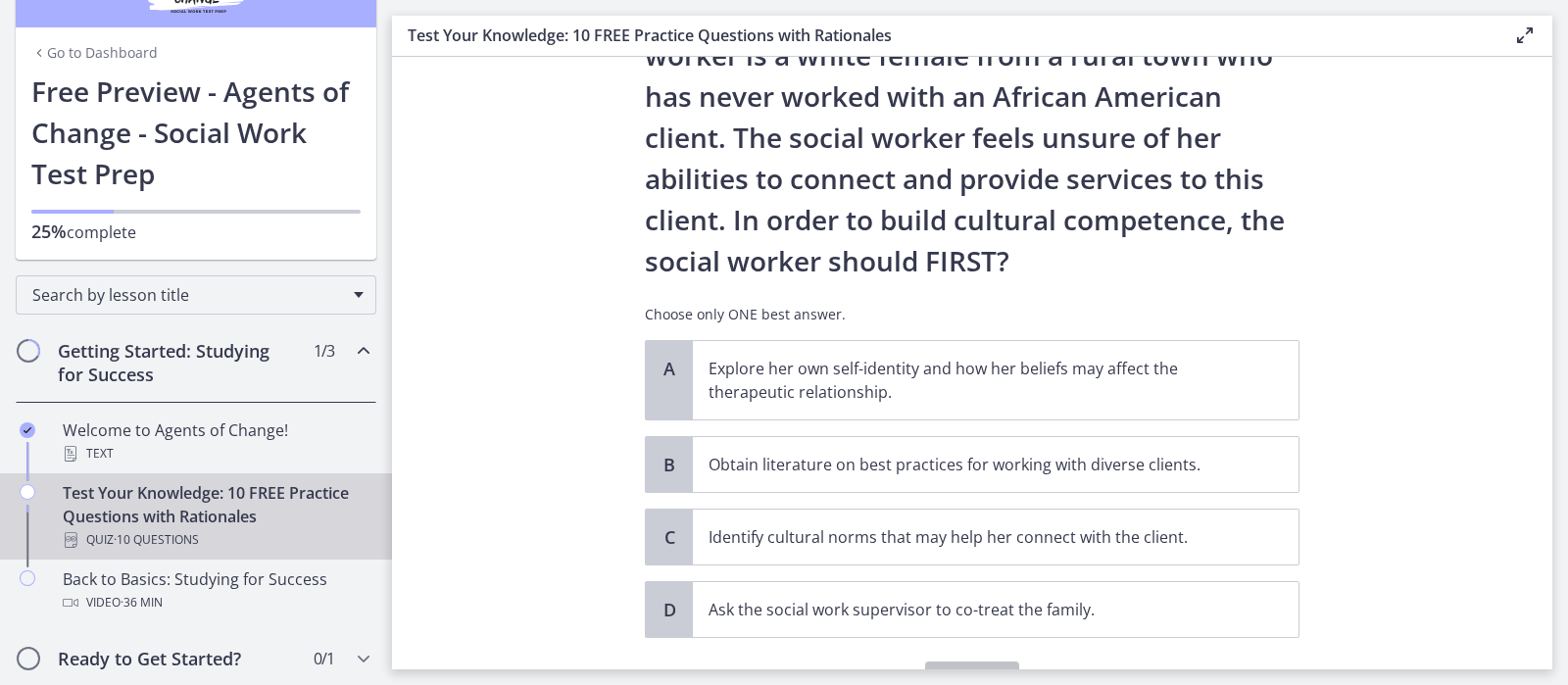 scroll, scrollTop: 220, scrollLeft: 0, axis: vertical 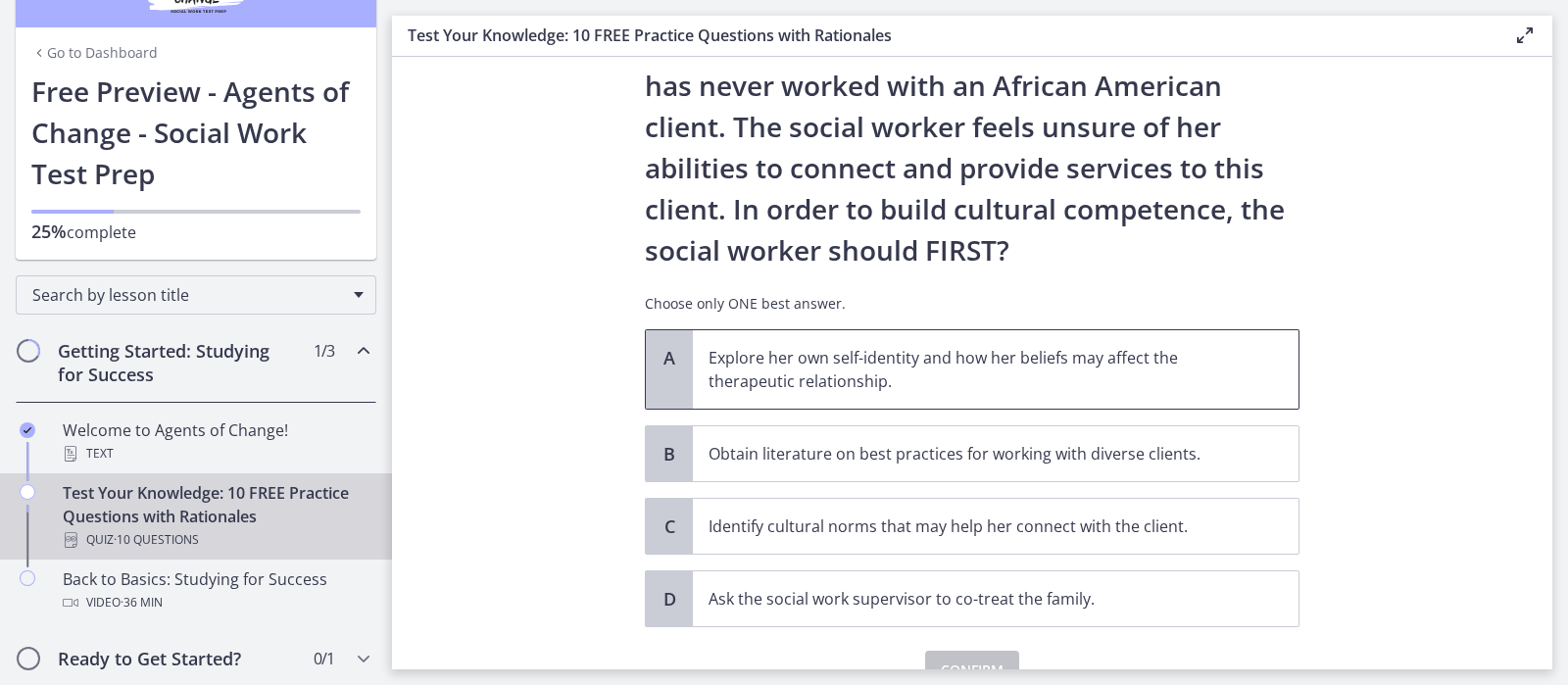 click on "Explore her own self-identity and how her beliefs may affect the therapeutic relationship." at bounding box center [976, 369] 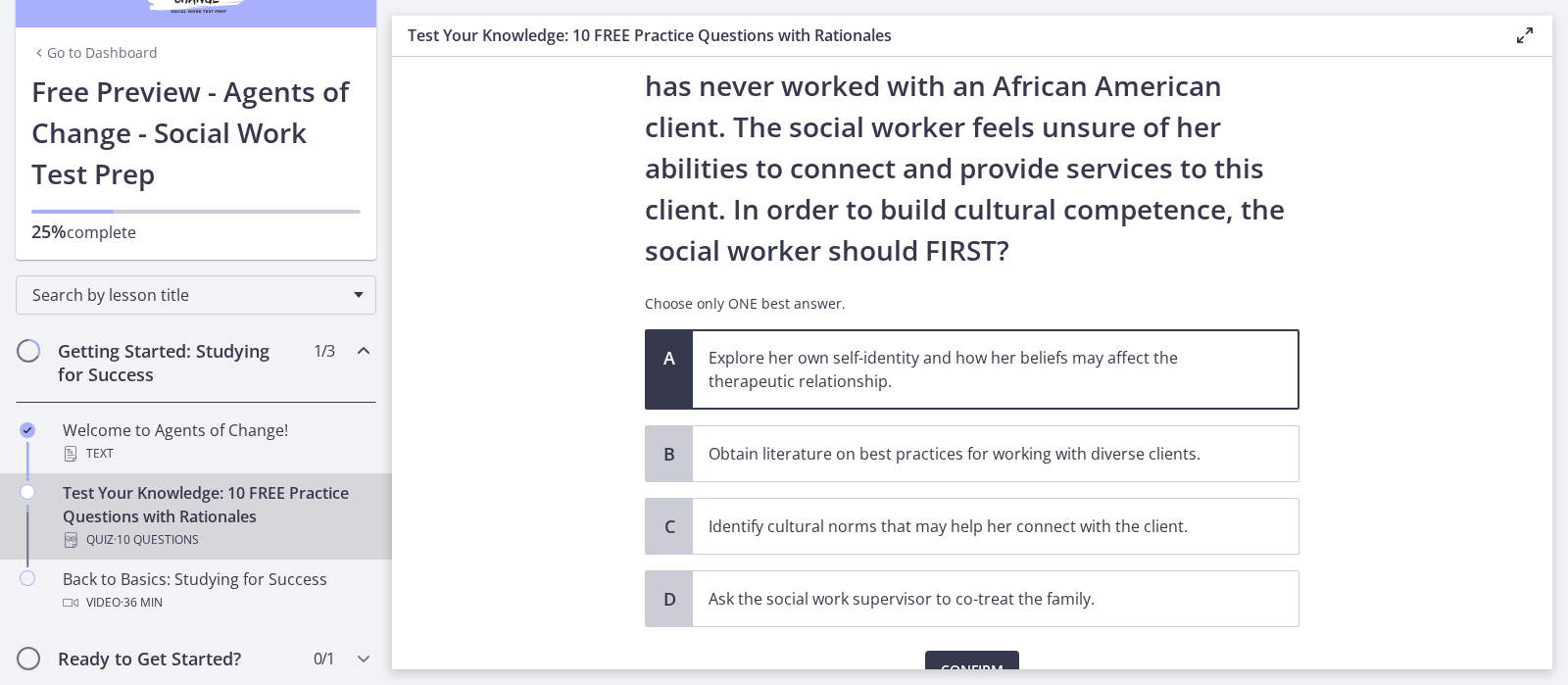 scroll, scrollTop: 317, scrollLeft: 0, axis: vertical 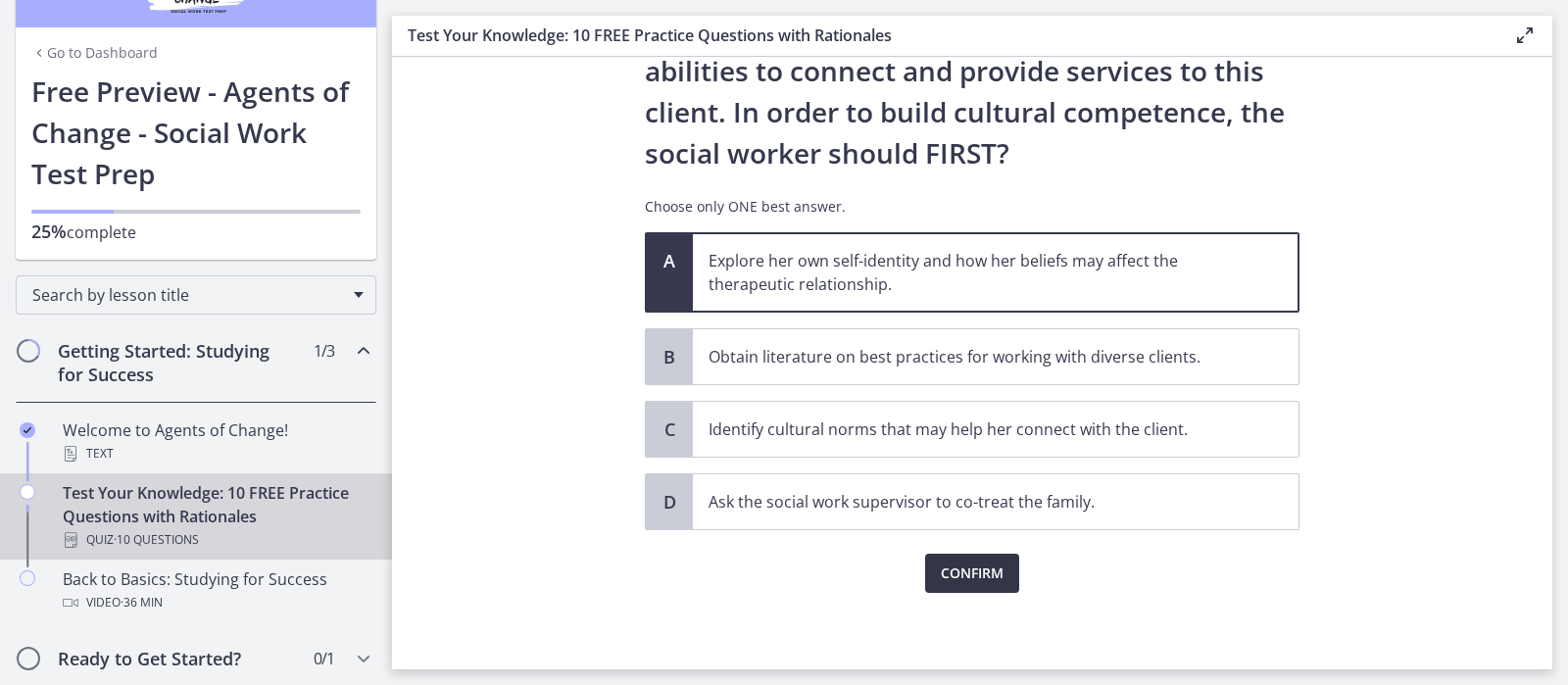 click on "Confirm" at bounding box center (972, 573) 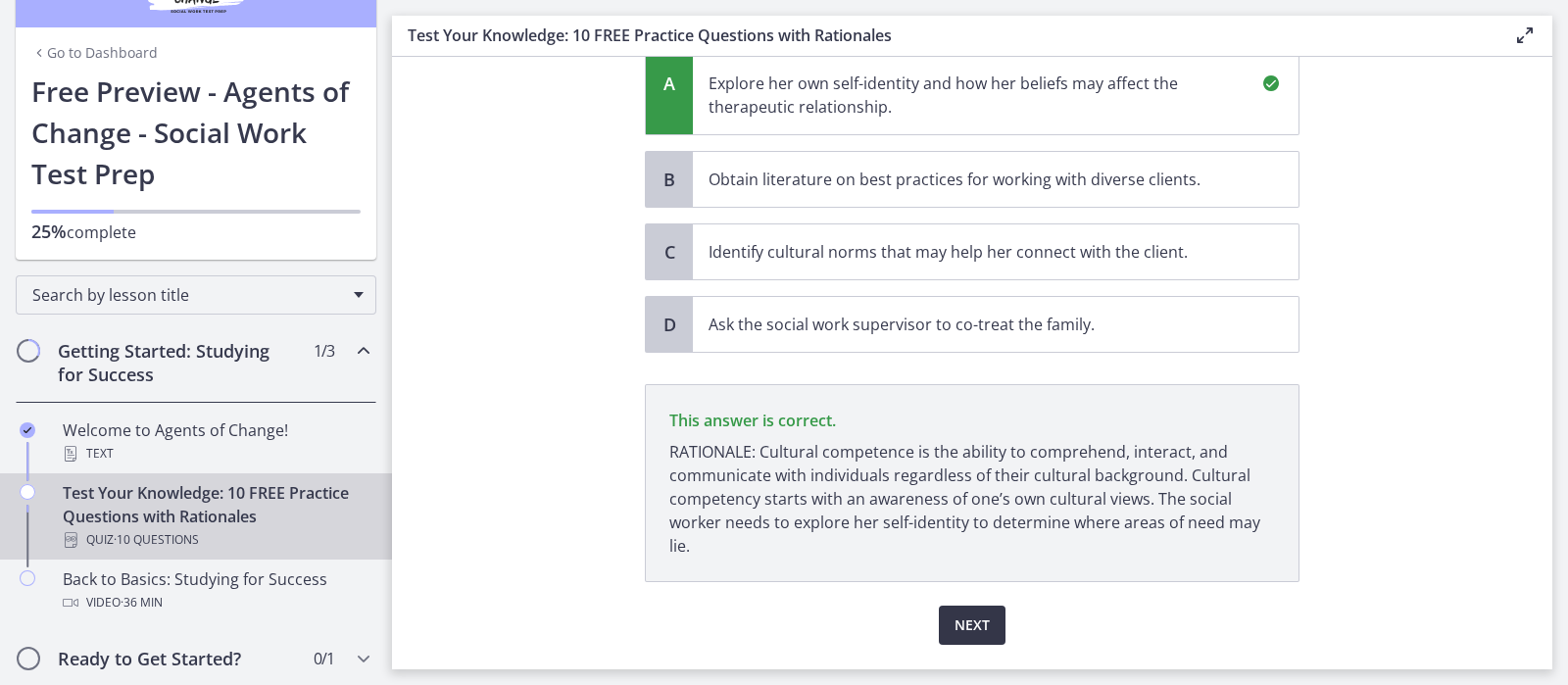 scroll, scrollTop: 505, scrollLeft: 0, axis: vertical 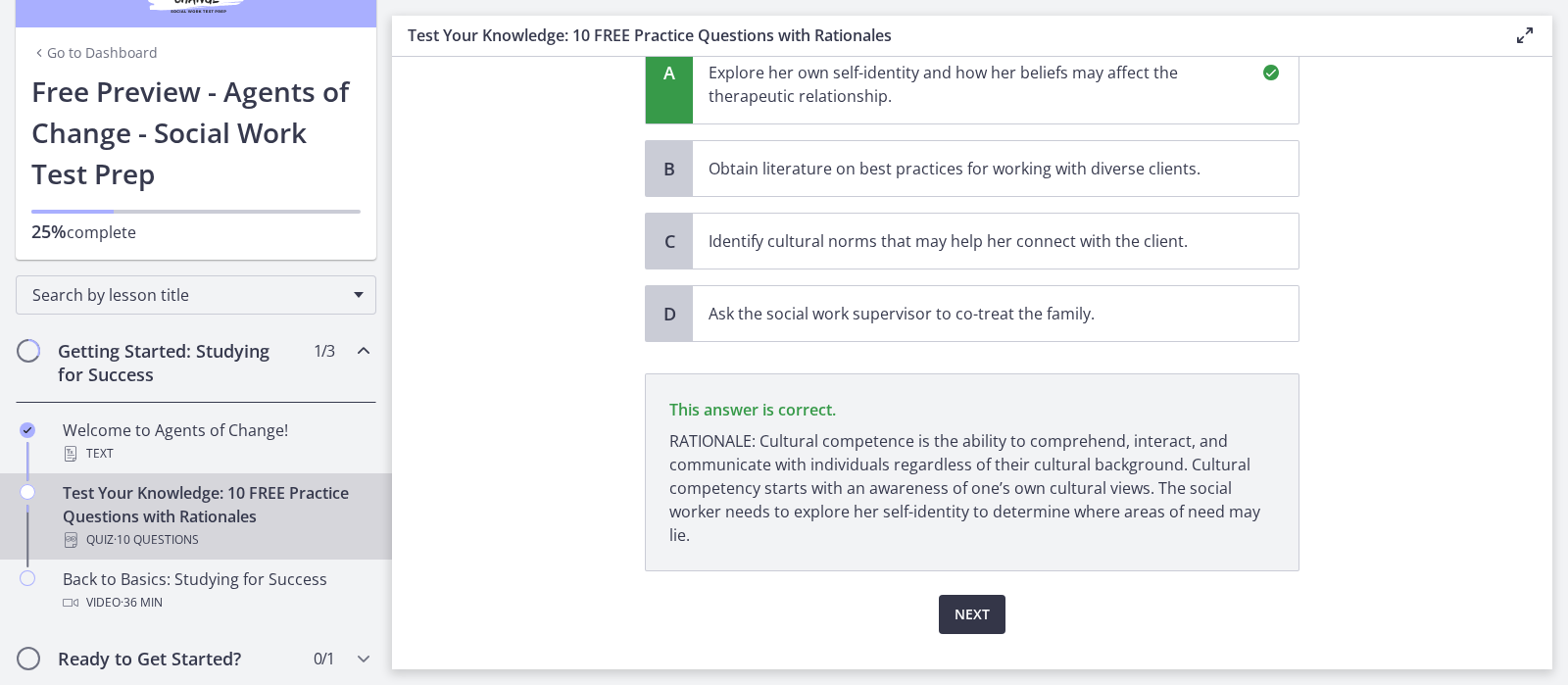 click on "Next" at bounding box center (972, 614) 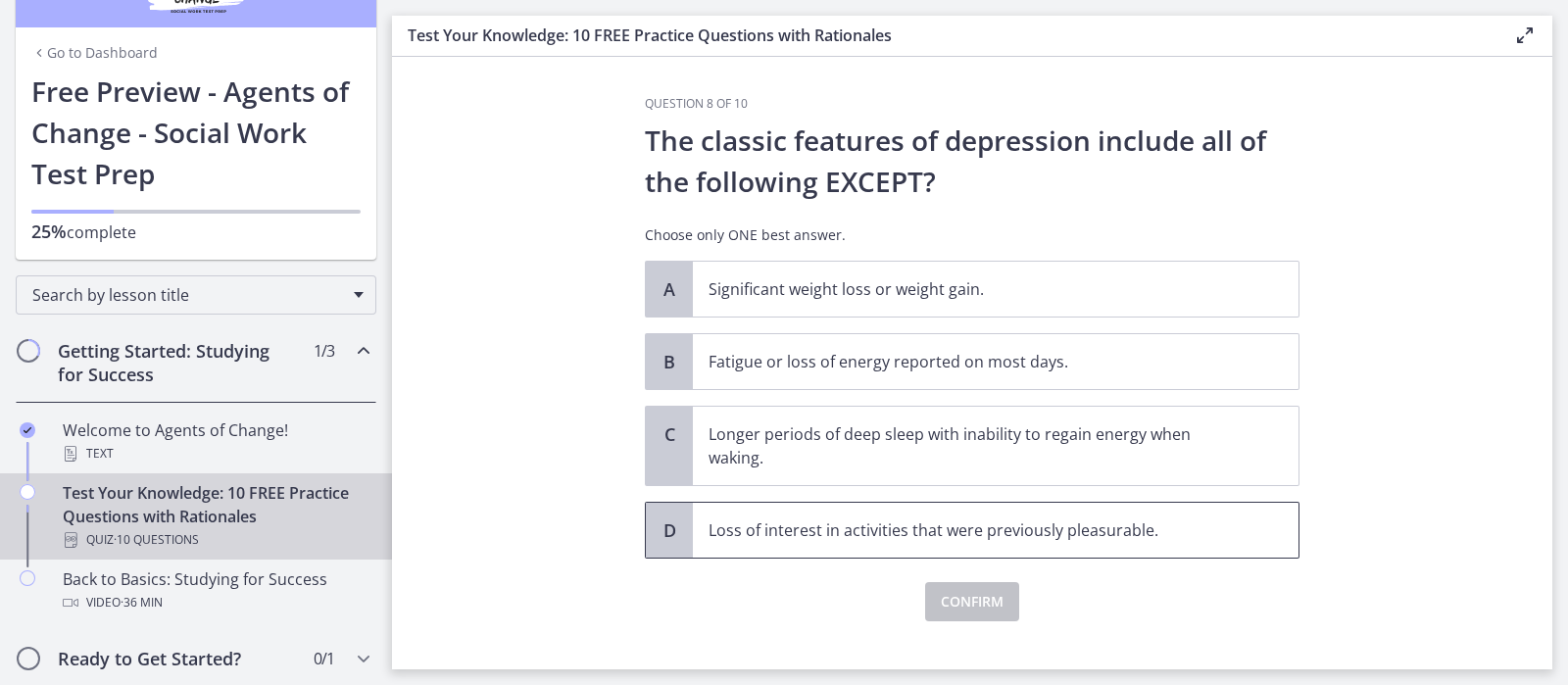 click on "Loss of interest in activities that were previously pleasurable." at bounding box center [996, 530] 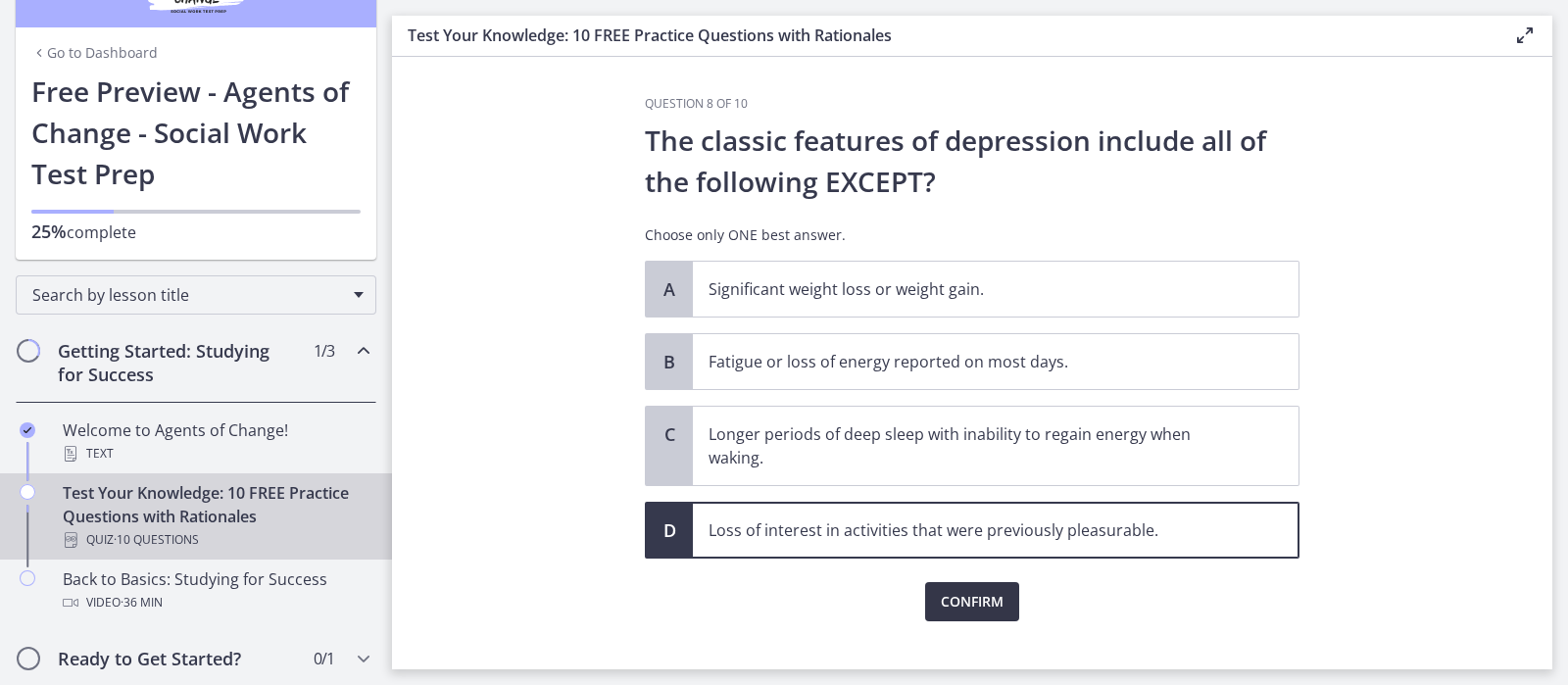 click on "Confirm" at bounding box center (972, 602) 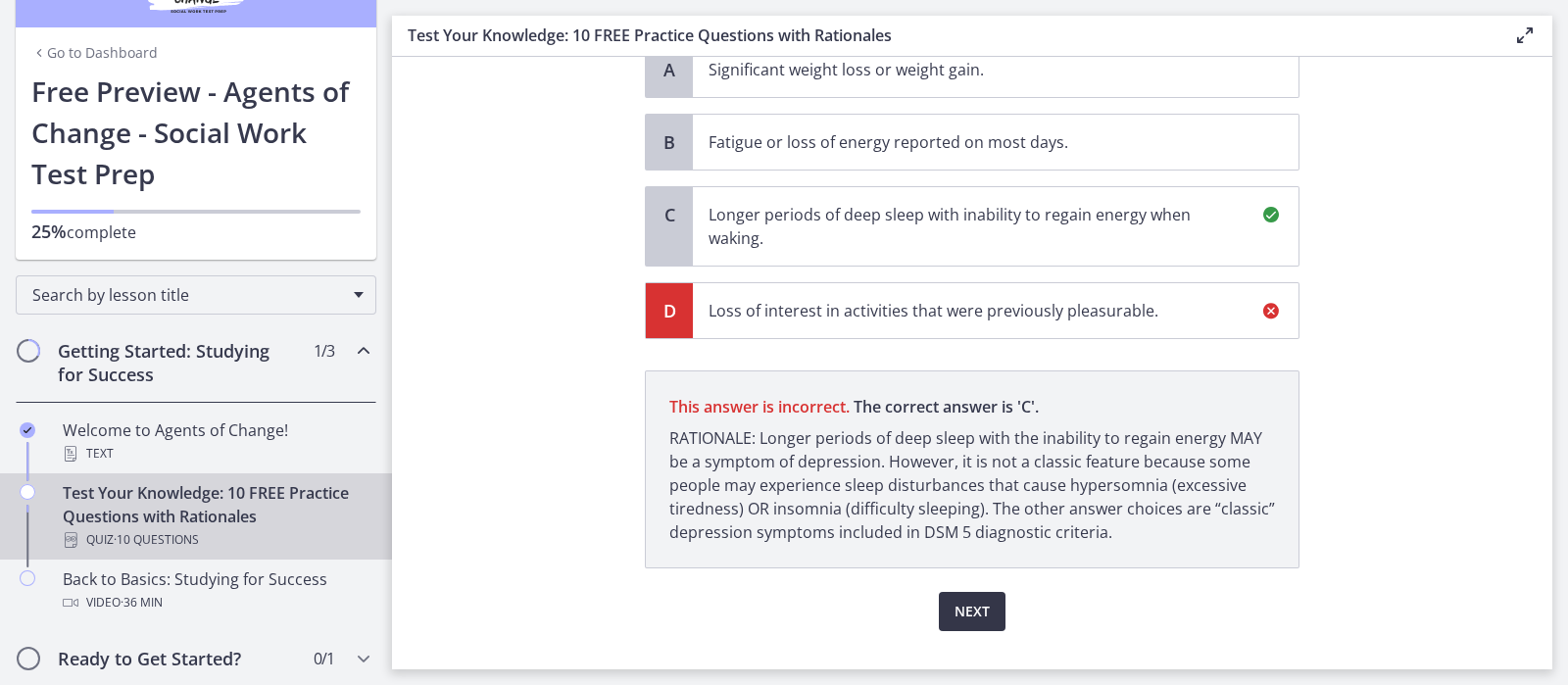 scroll, scrollTop: 214, scrollLeft: 0, axis: vertical 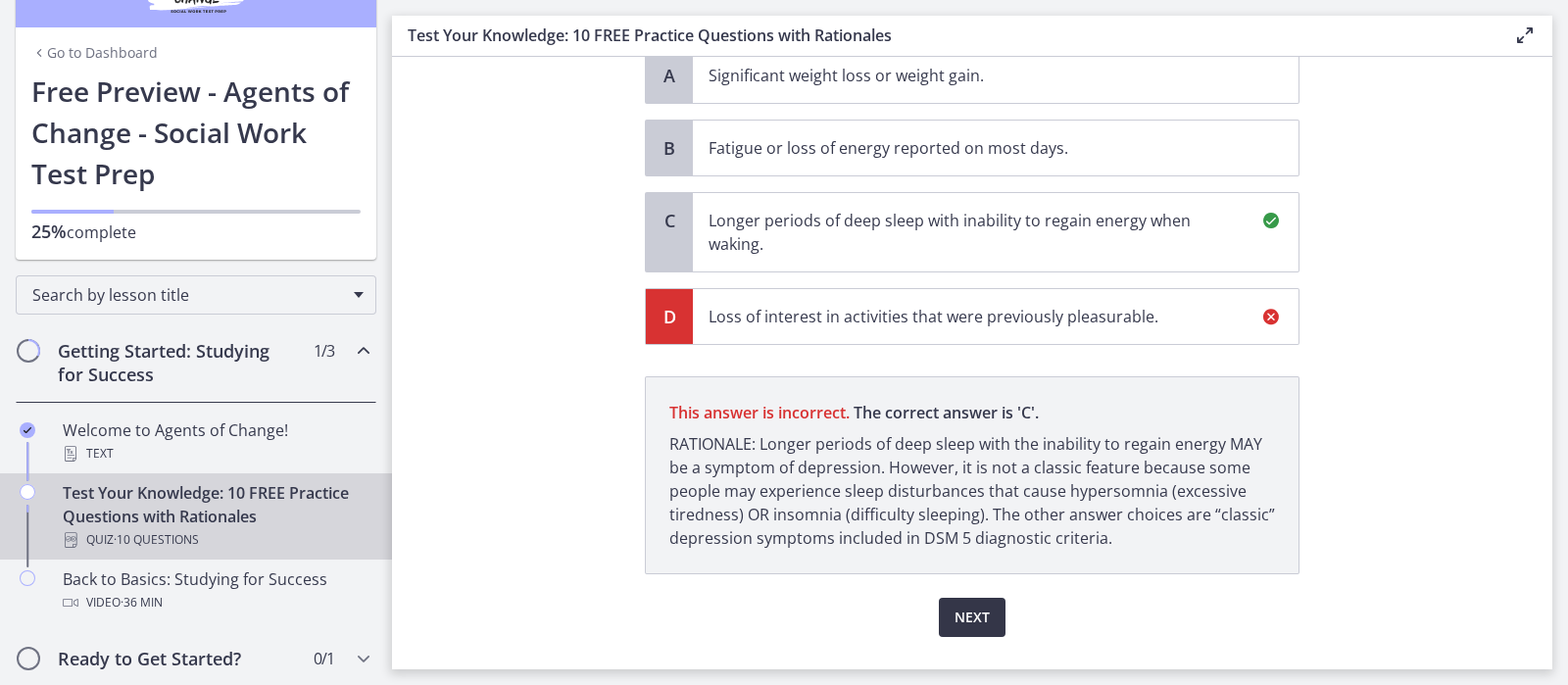 click on "Next" at bounding box center [972, 617] 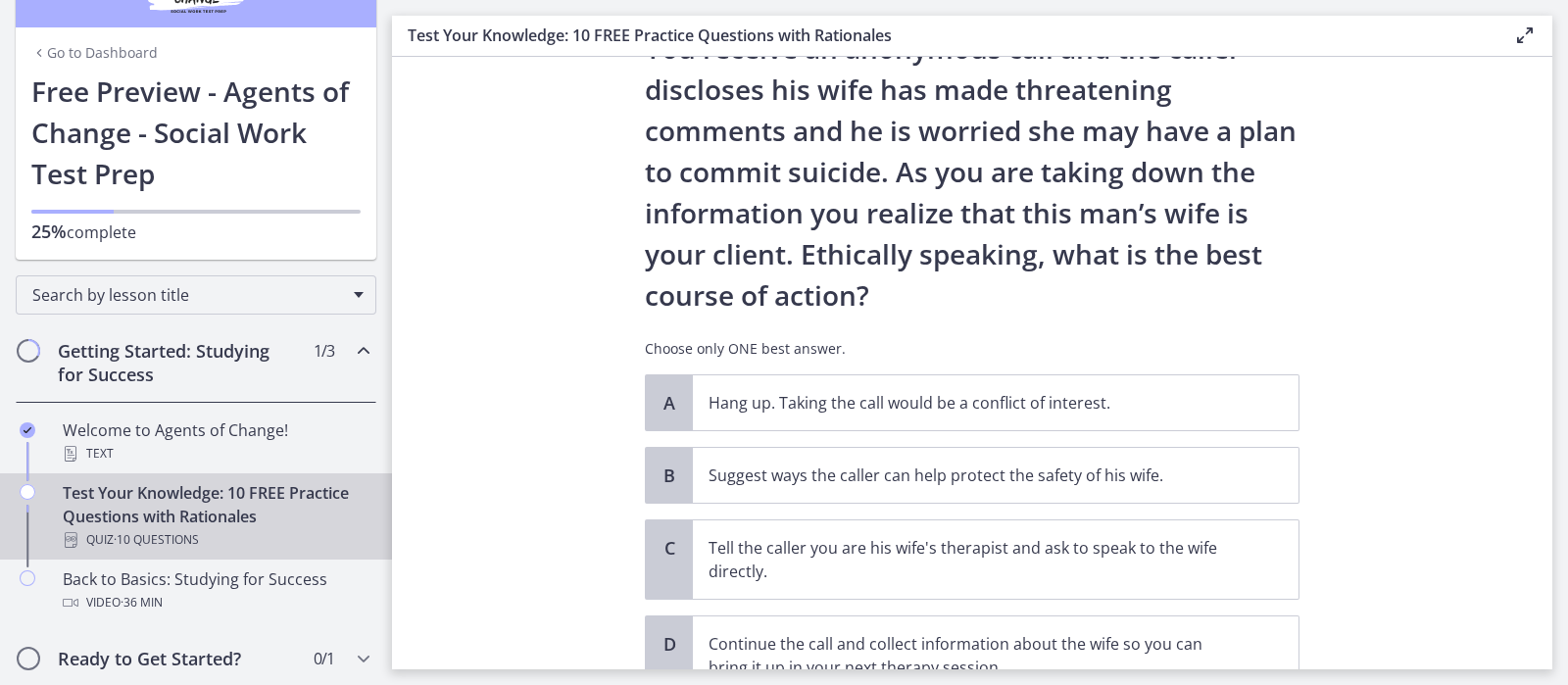 scroll, scrollTop: 145, scrollLeft: 0, axis: vertical 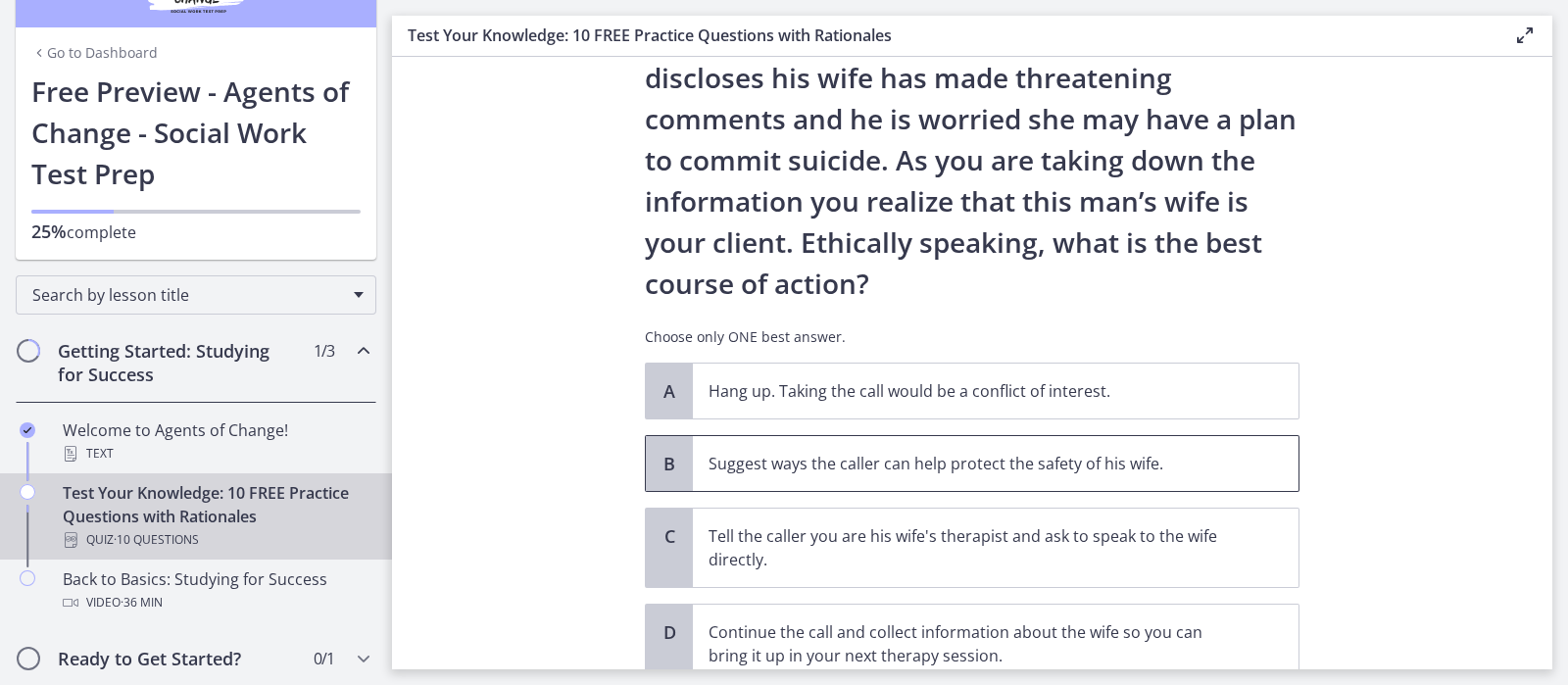 click on "Suggest ways the caller can help protect the safety of his wife." at bounding box center (996, 464) 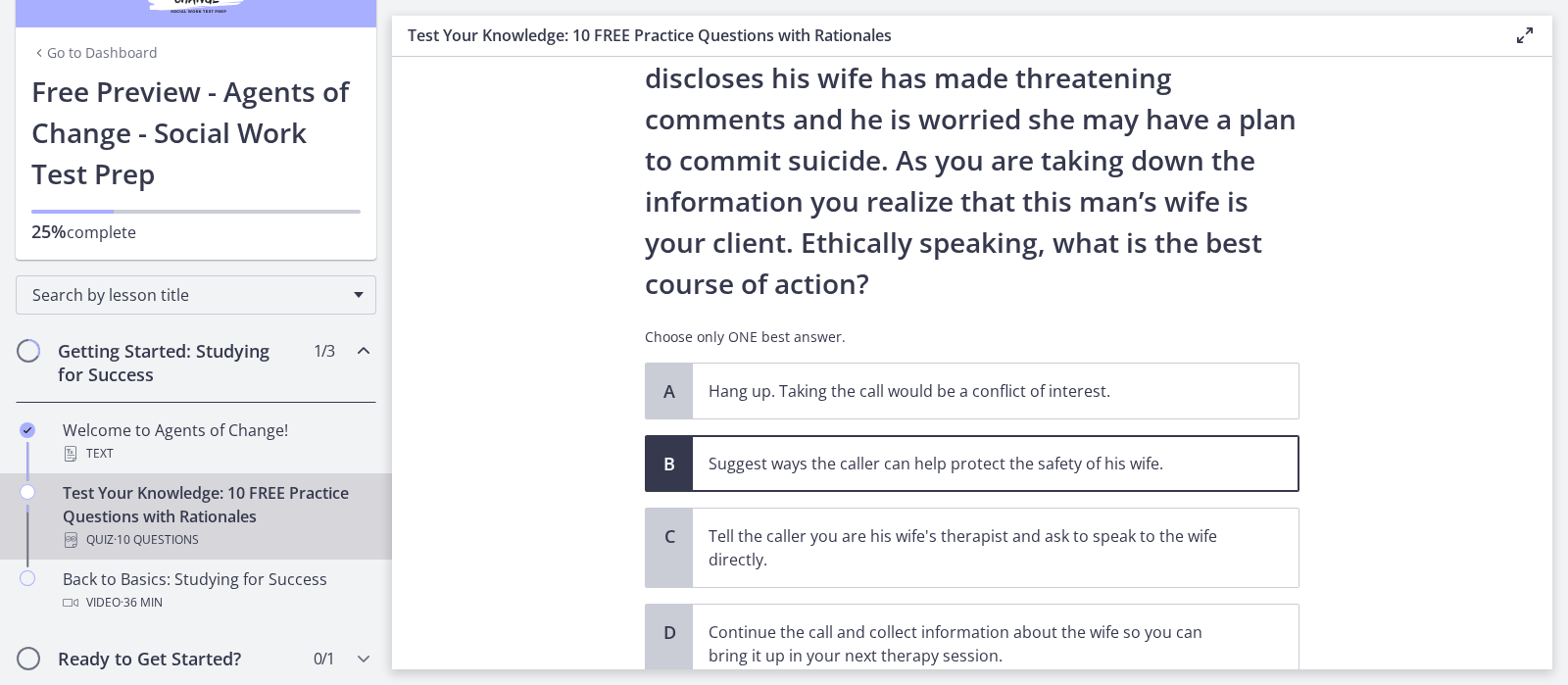 scroll, scrollTop: 299, scrollLeft: 0, axis: vertical 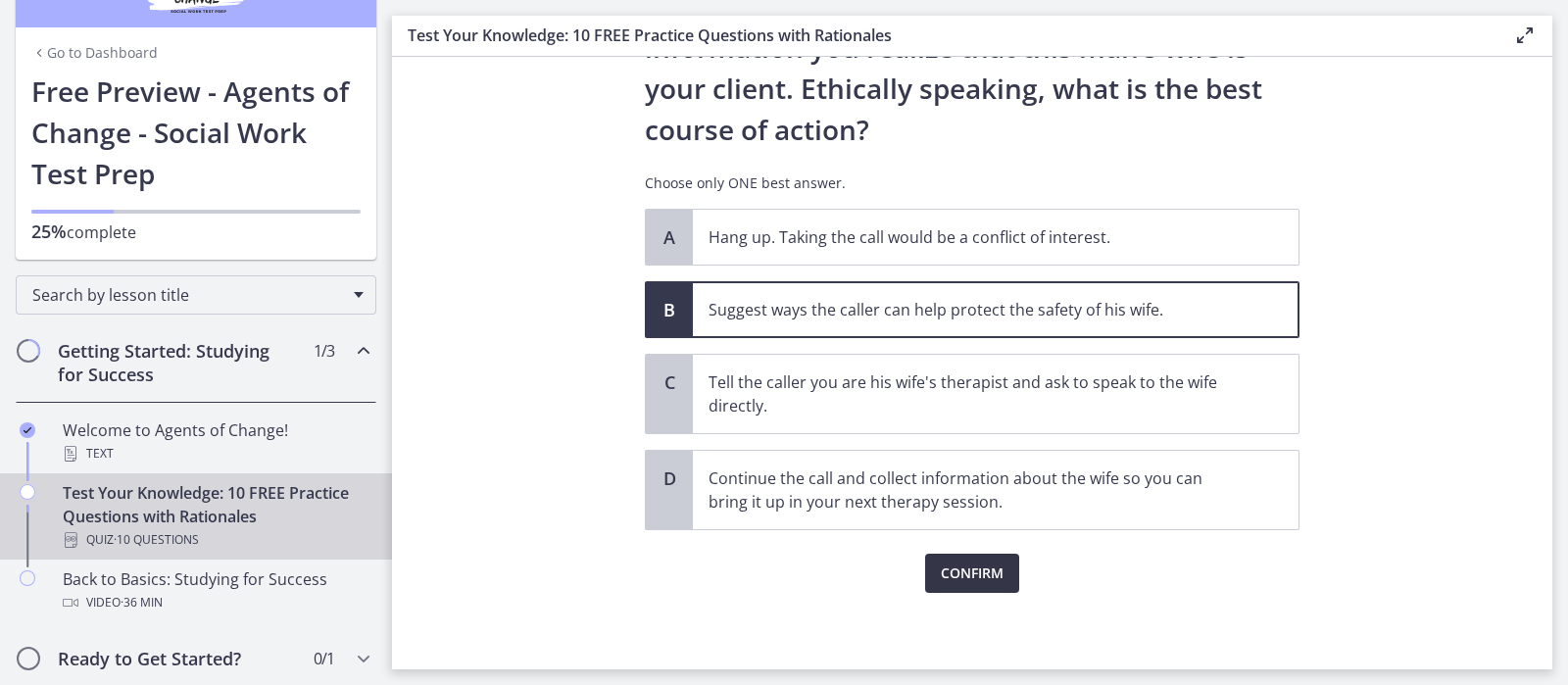 click on "Confirm" at bounding box center (972, 573) 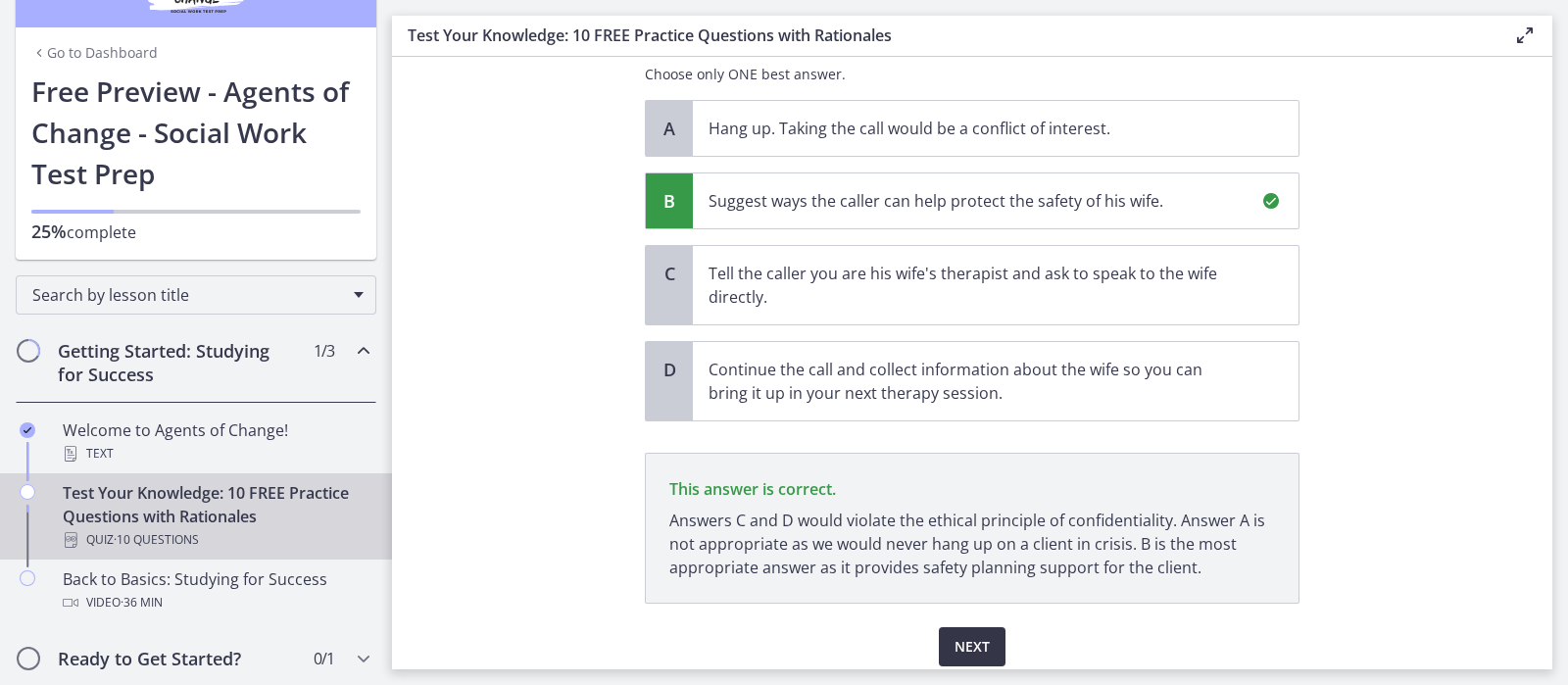 scroll, scrollTop: 480, scrollLeft: 0, axis: vertical 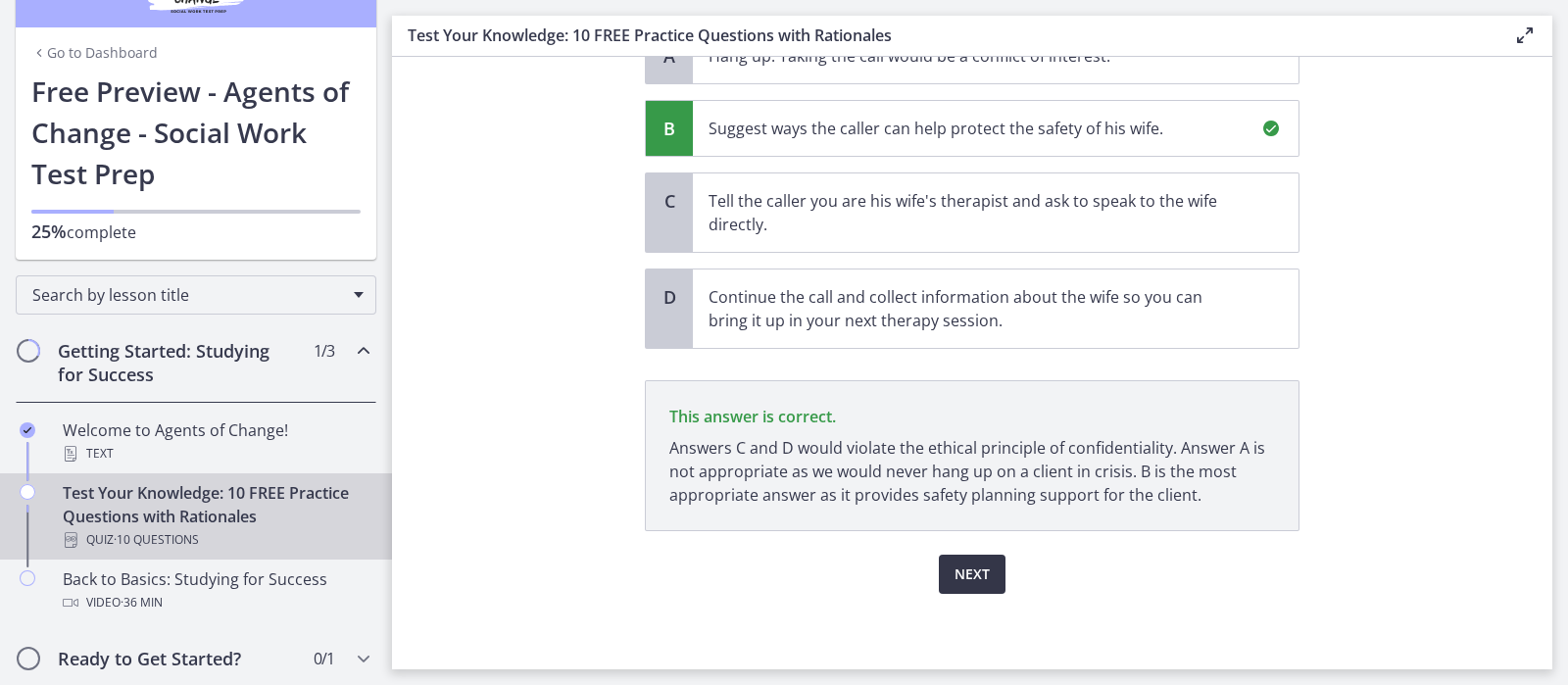 click on "Next" at bounding box center [972, 574] 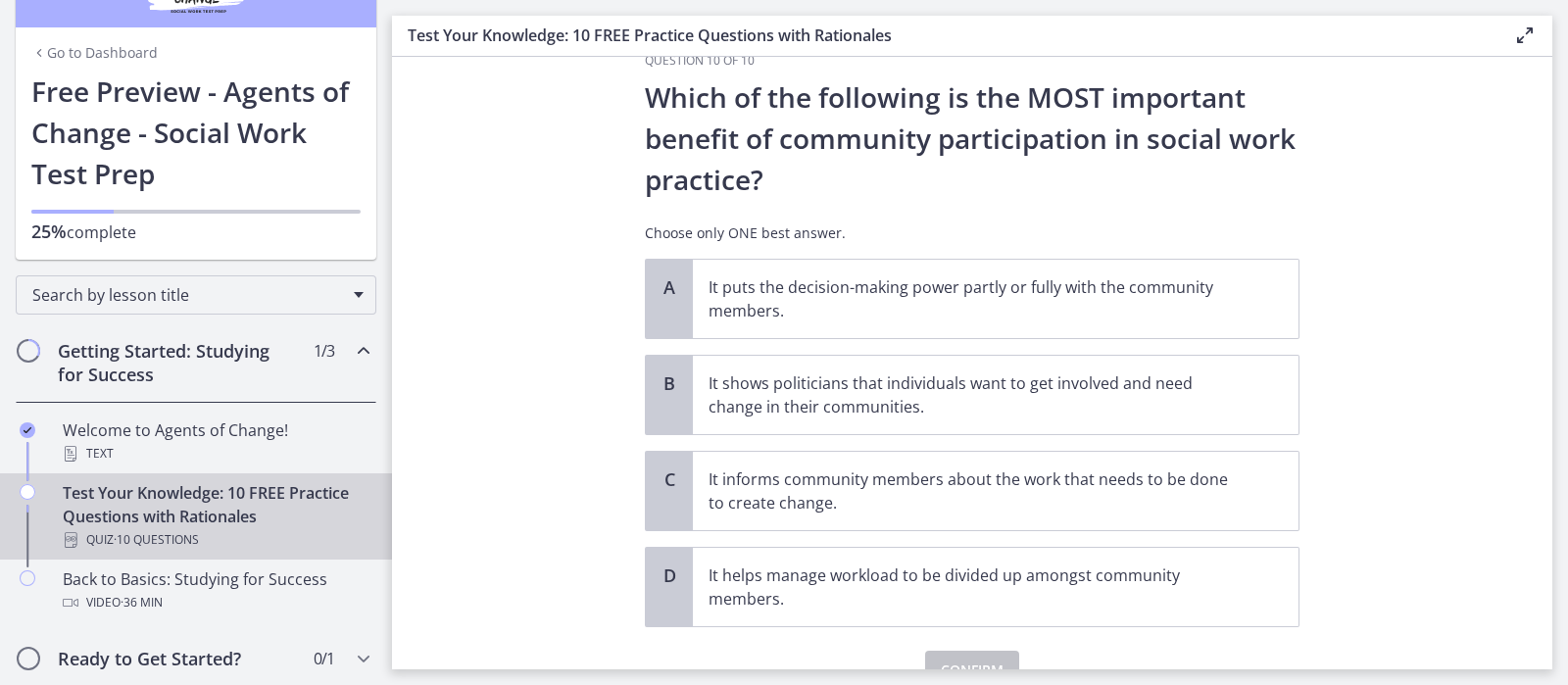 scroll, scrollTop: 44, scrollLeft: 0, axis: vertical 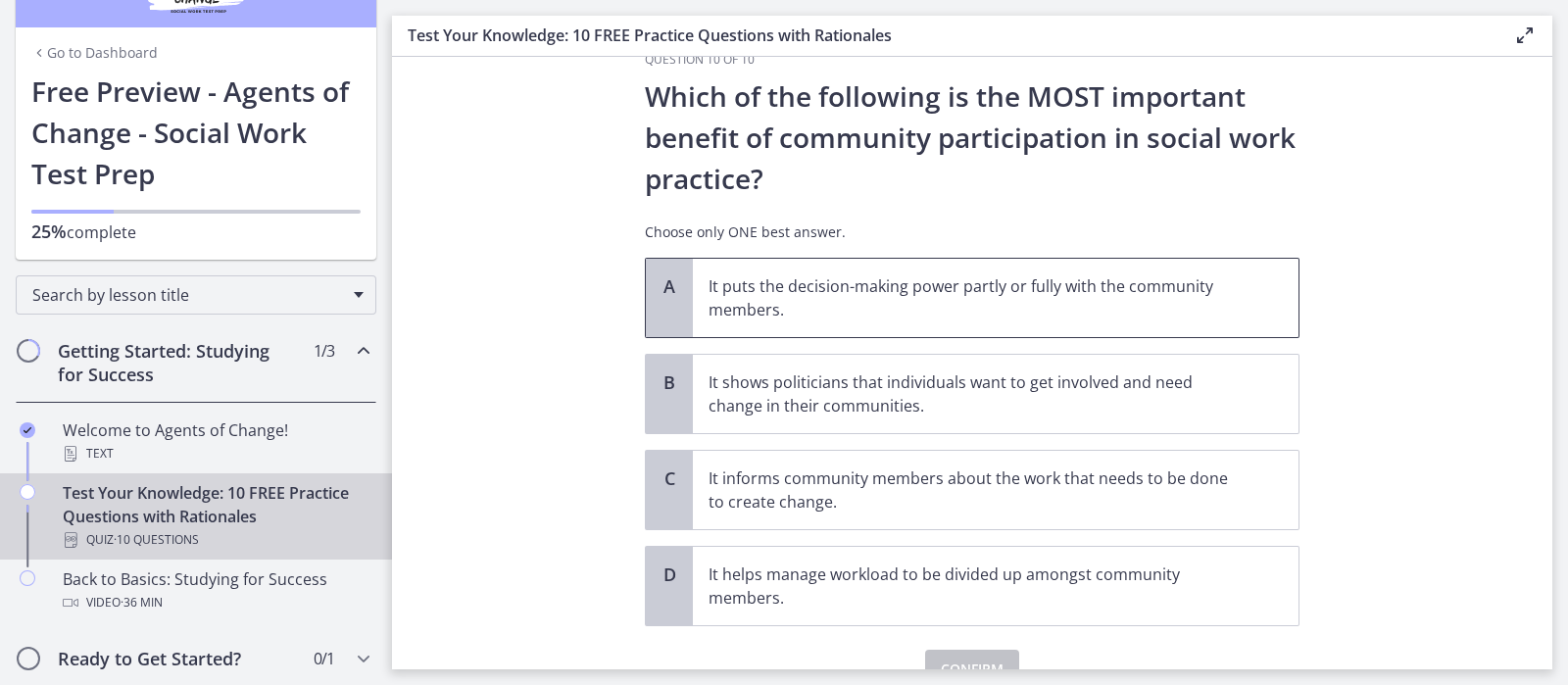 click on "It puts the decision-making power partly or fully with the community members." at bounding box center [976, 298] 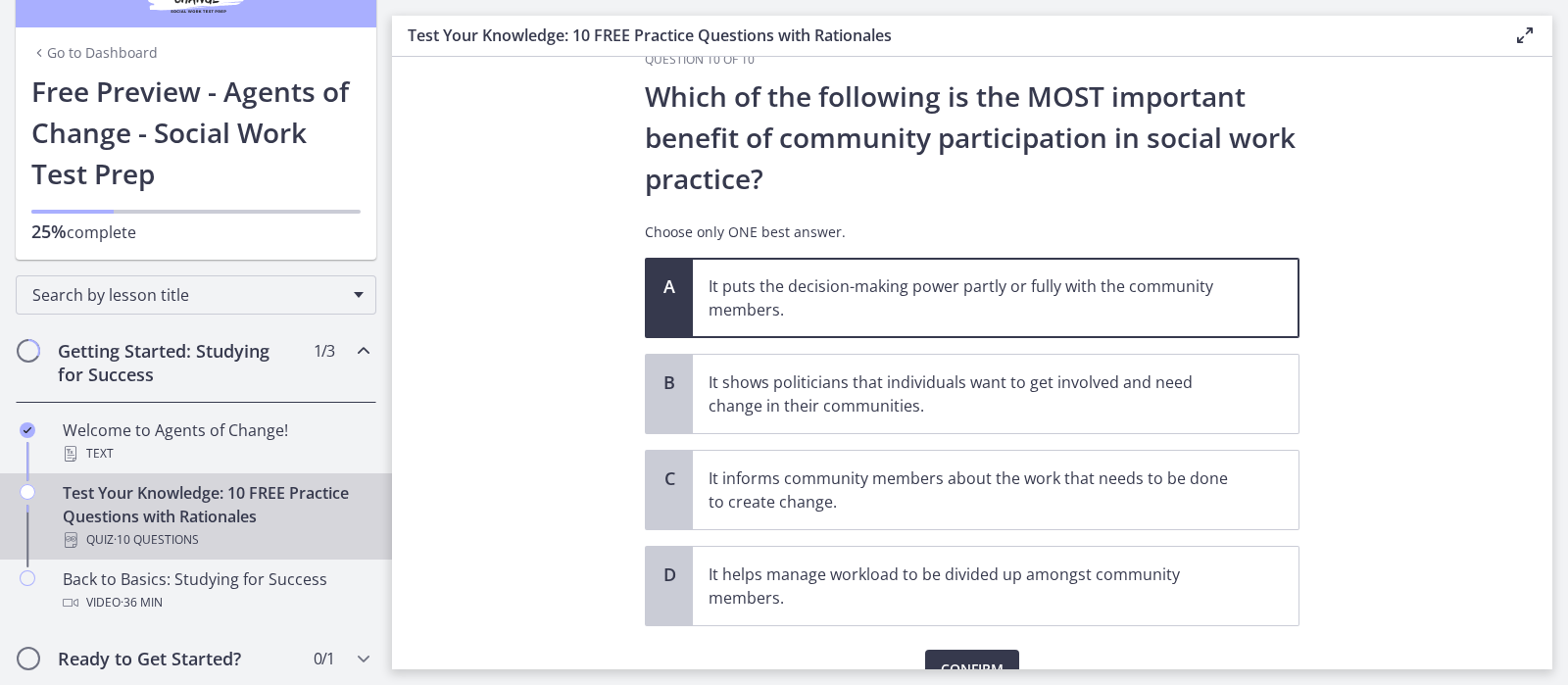 click on "Test Your Knowledge: 10 FREE Practice Questions with Rationales
Enable fullscreen
Question   10   of   10
Which of the following is the MOST important benefit of community participation in social work practice?
Choose only ONE best answer.
A
It puts the decision-making power partly or fully with the community members.
B
It shows politicians that individuals want to get involved and need change in their communities.
C
It informs community members about the work that needs to be done to create change.
D" at bounding box center (980, 342) 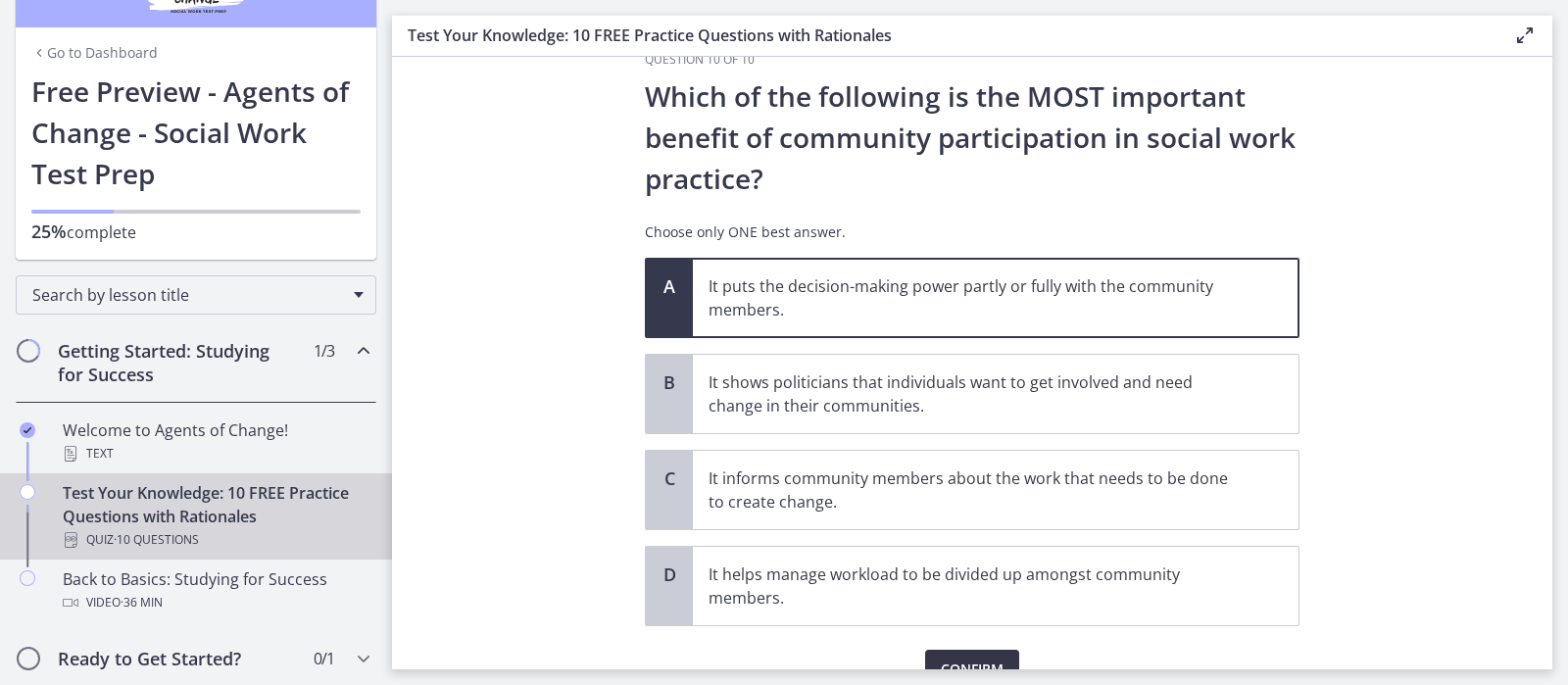 click on "Confirm" at bounding box center (972, 669) 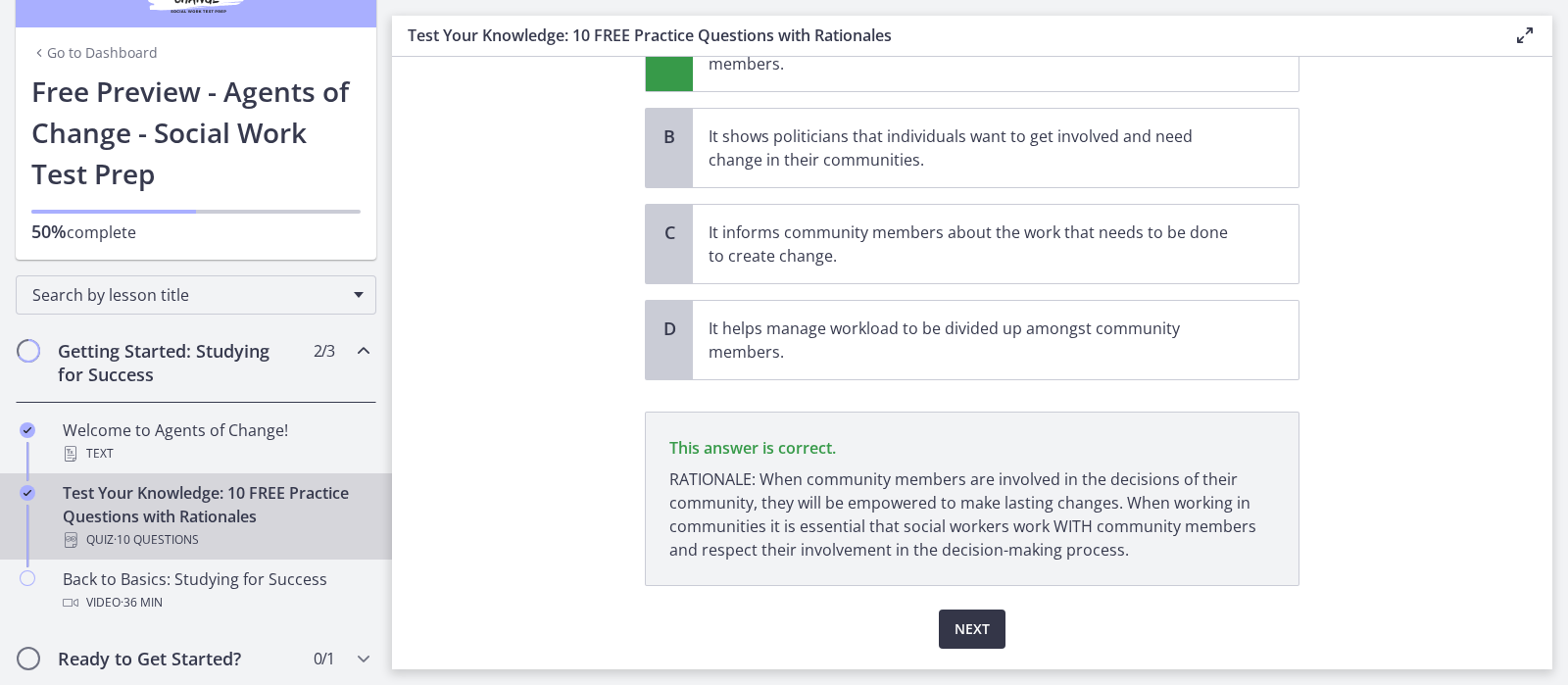 scroll, scrollTop: 346, scrollLeft: 0, axis: vertical 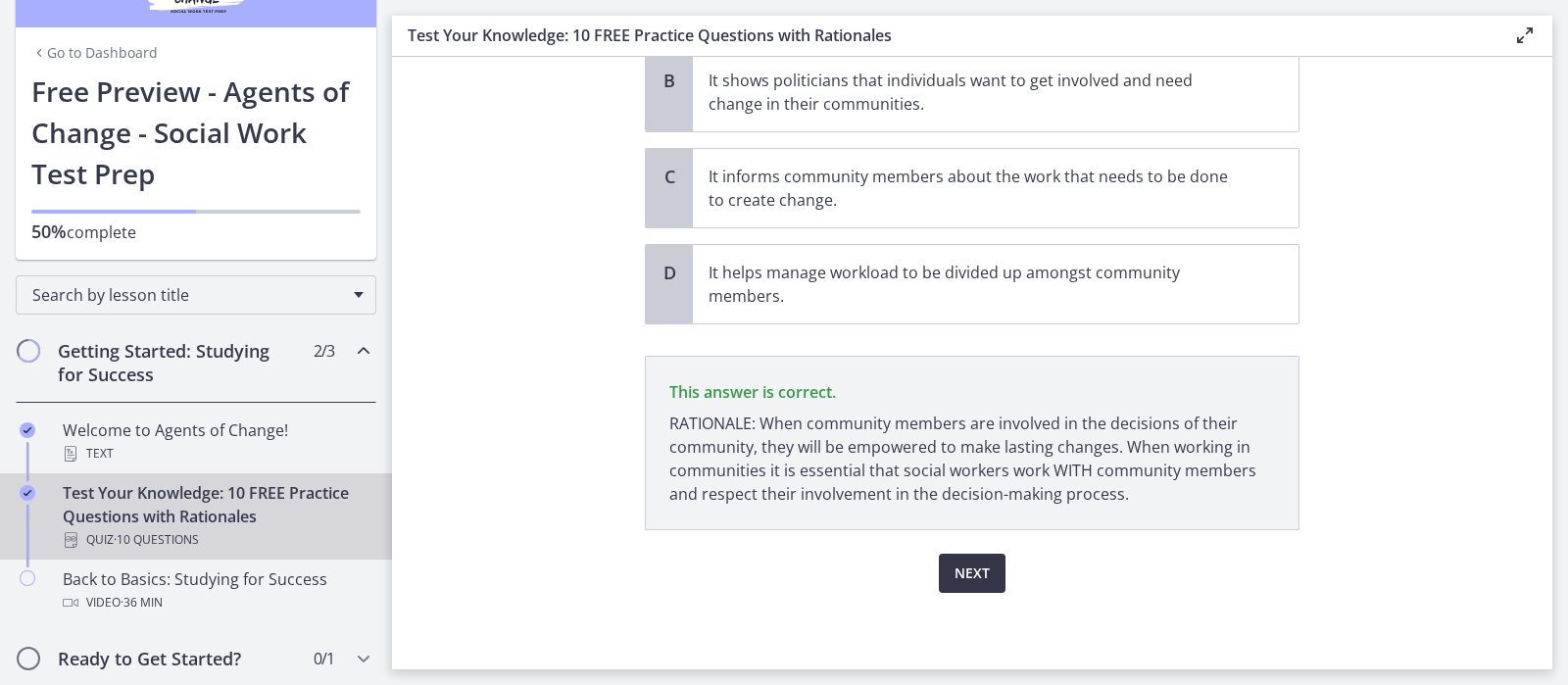 click on "Next" at bounding box center (972, 573) 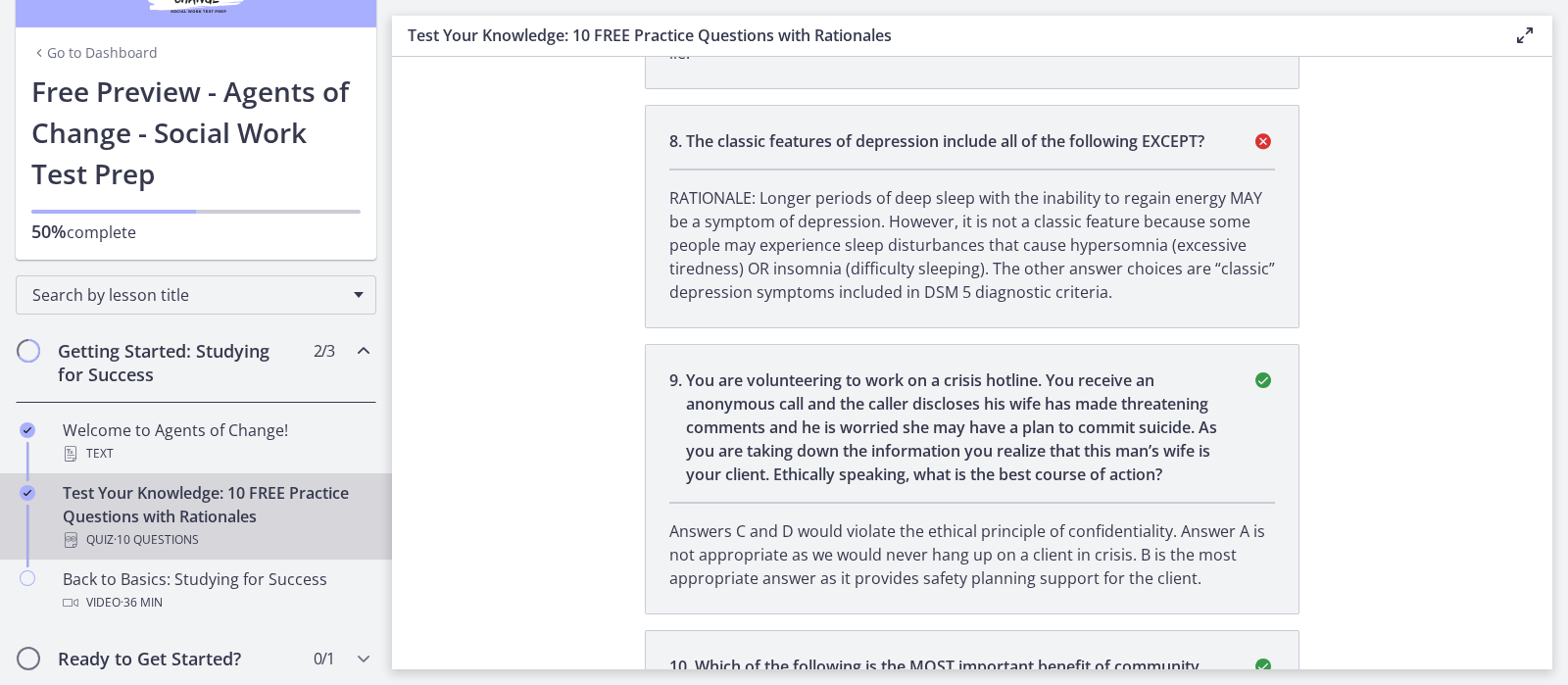 scroll, scrollTop: 2615, scrollLeft: 0, axis: vertical 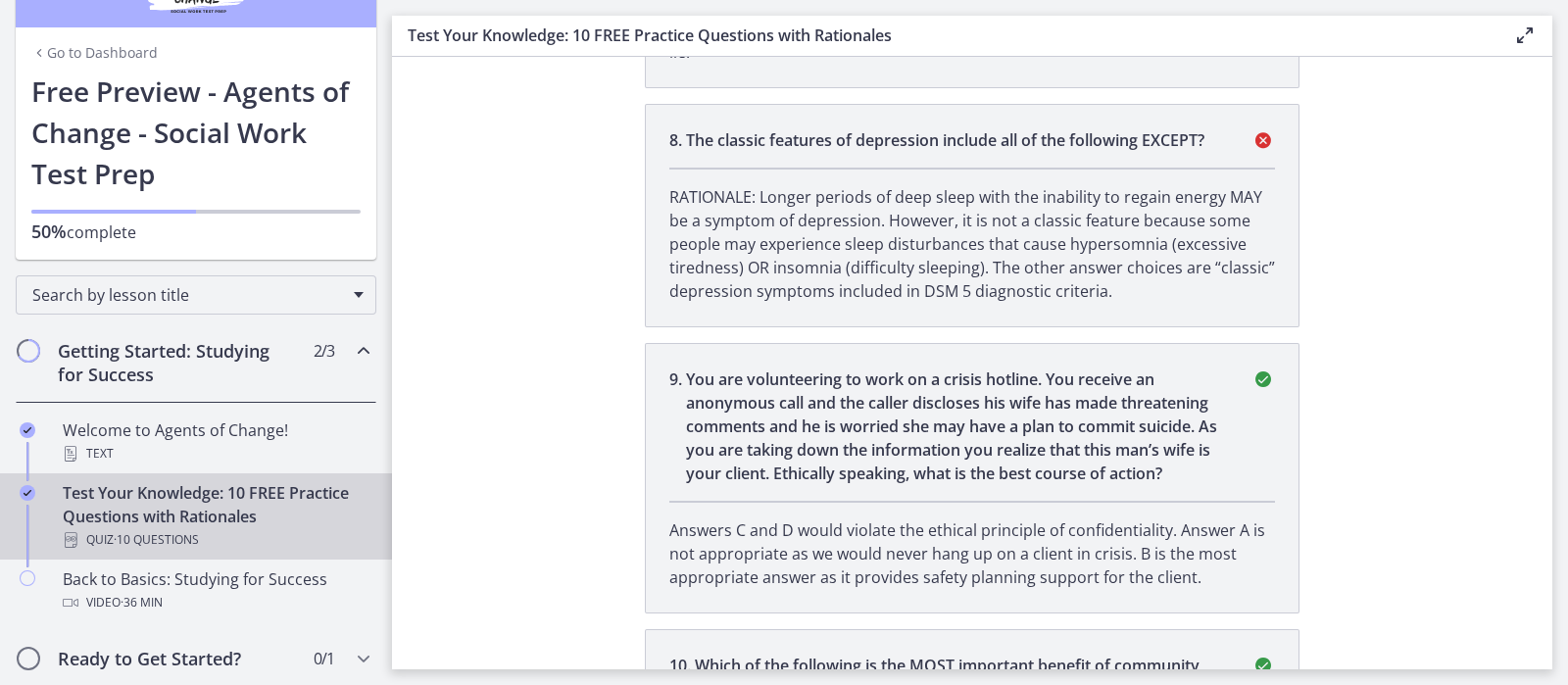 click on "RATIONALE: Longer periods of deep sleep with the inability to regain energy MAY be a symptom of depression. However, it is not a classic feature because some people may experience sleep disturbances that cause hypersomnia (excessive tiredness) OR insomnia (difficulty sleeping). The other answer choices are “classic” depression symptoms included in DSM 5 diagnostic criteria." at bounding box center (972, 244) 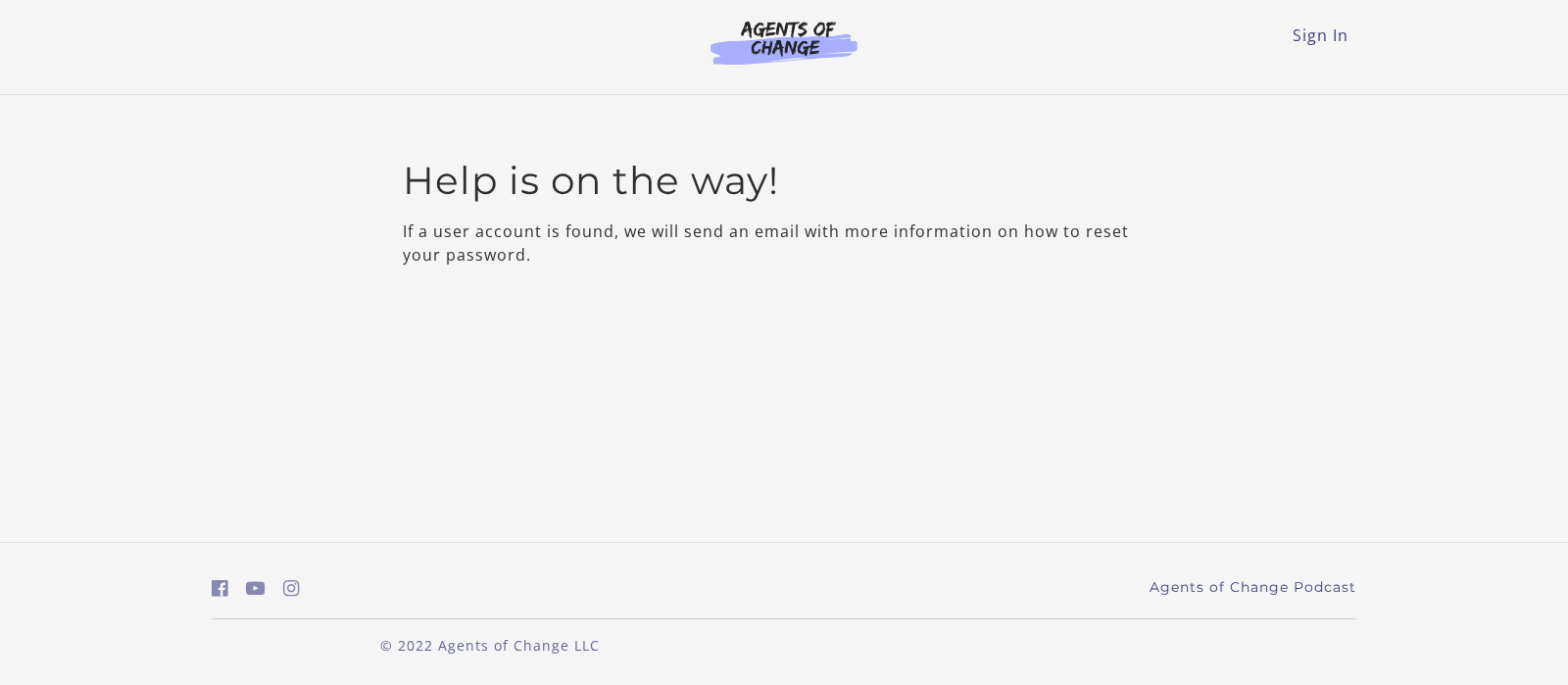 scroll, scrollTop: 0, scrollLeft: 0, axis: both 